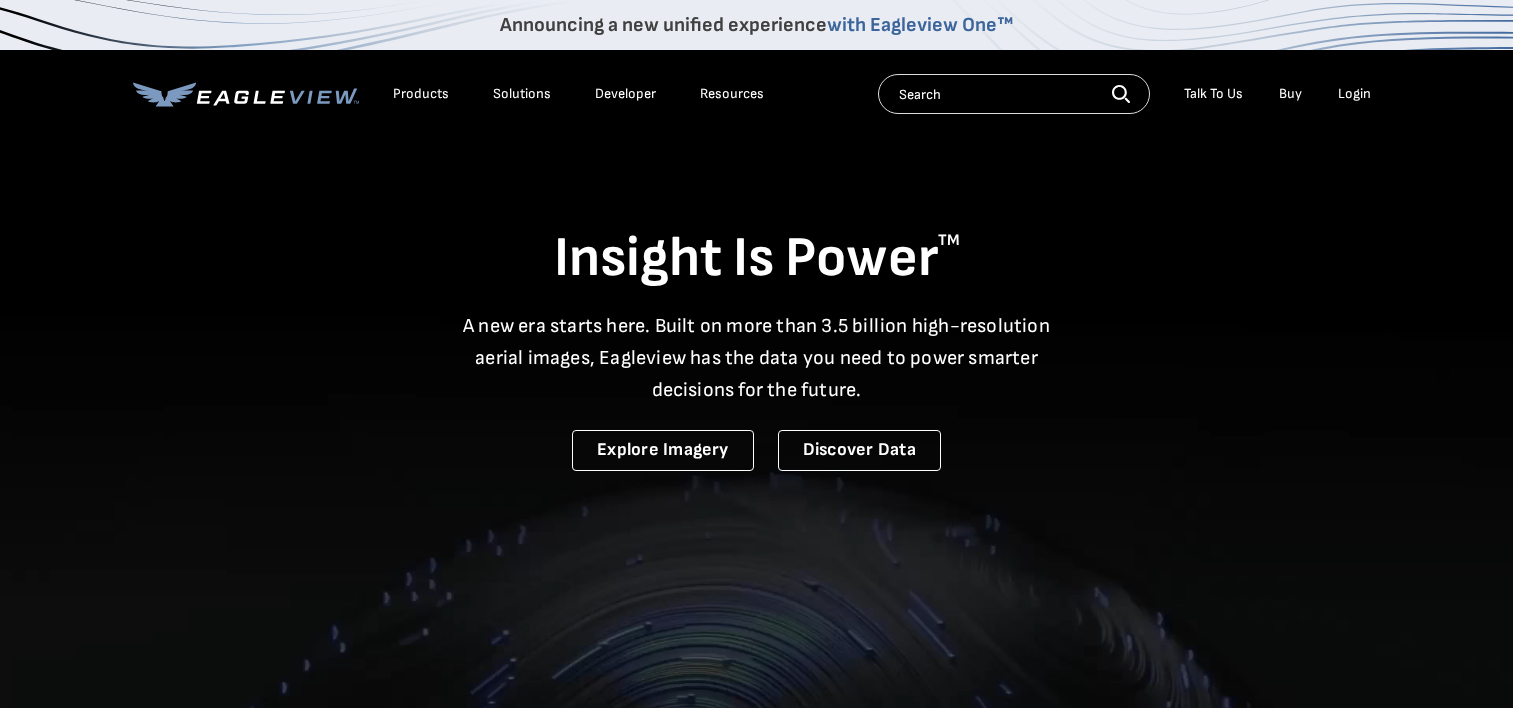 scroll, scrollTop: 0, scrollLeft: 0, axis: both 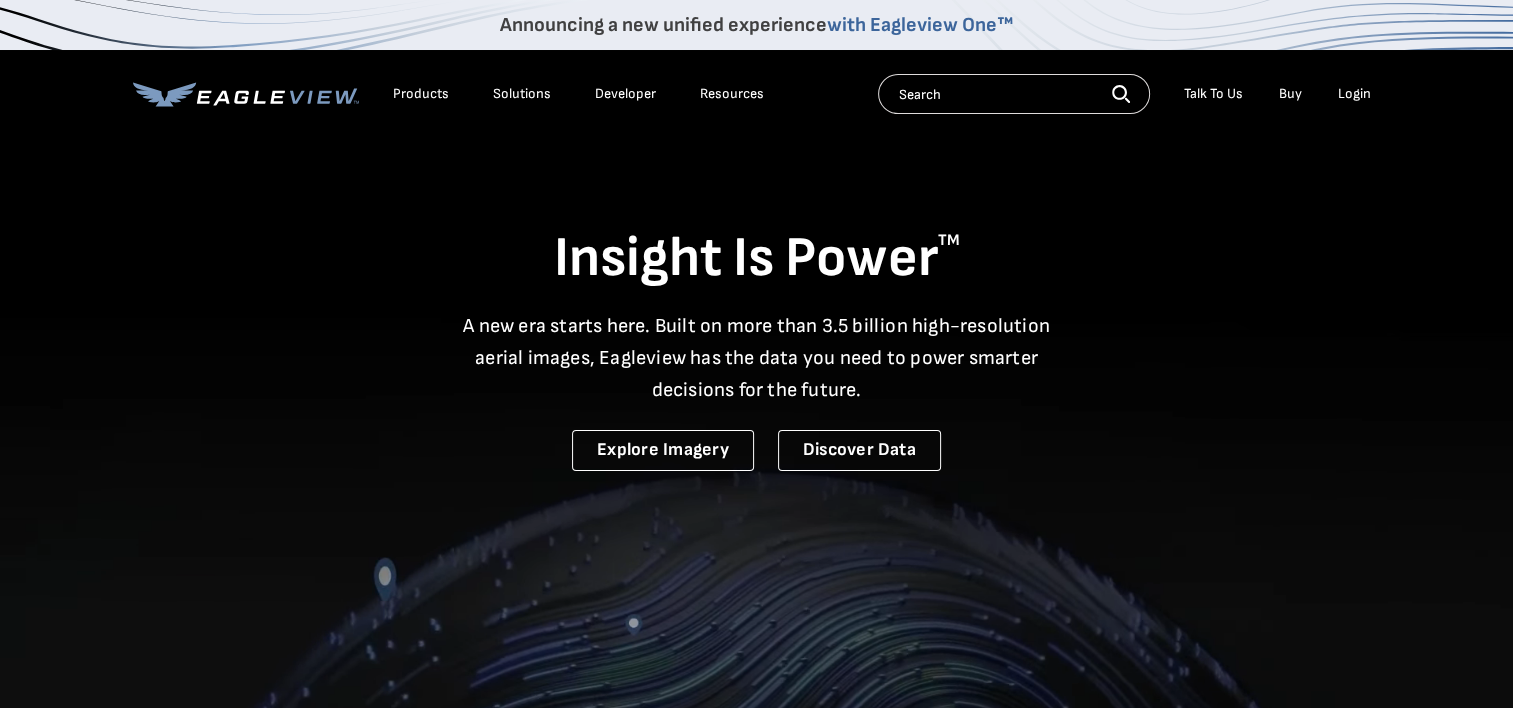 click on "Login" at bounding box center (1354, 94) 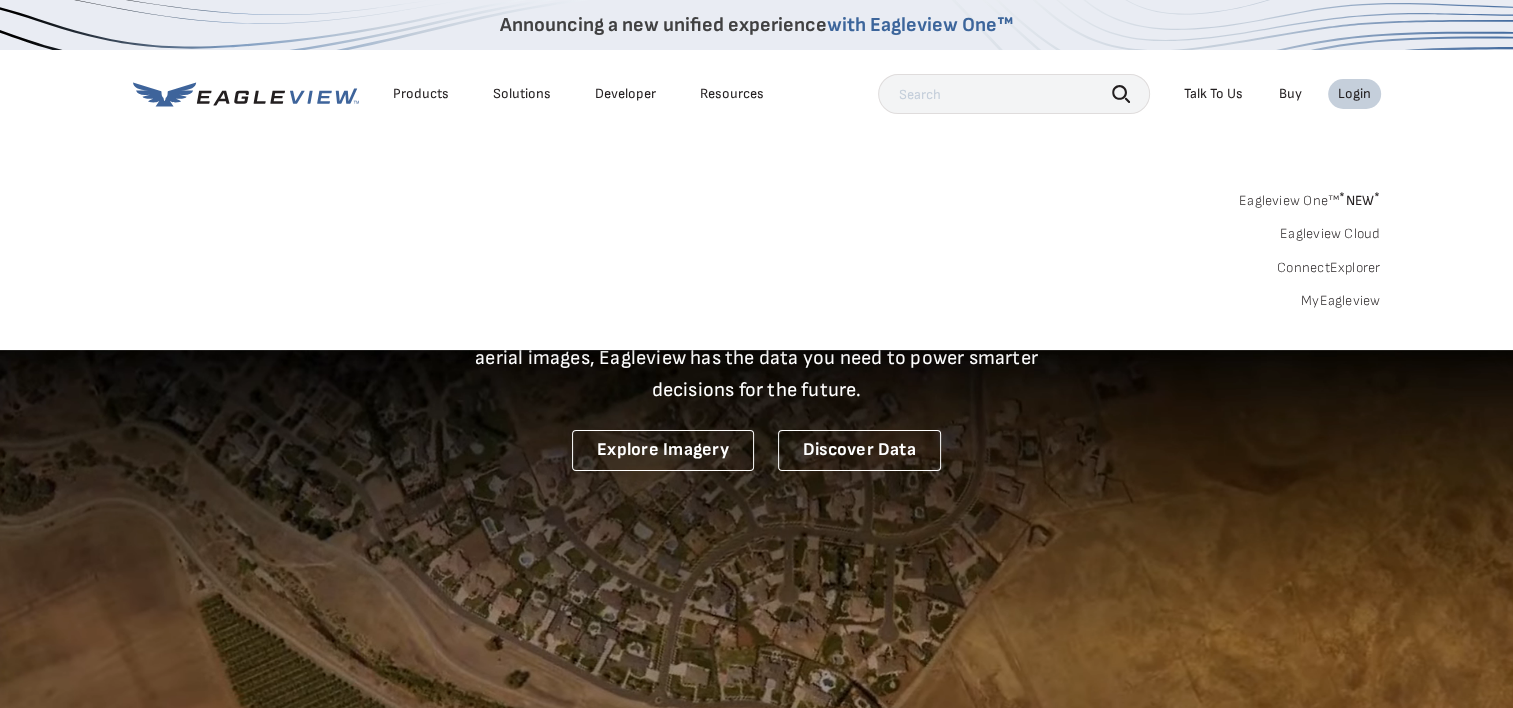 click on "MyEagleview" at bounding box center (1341, 301) 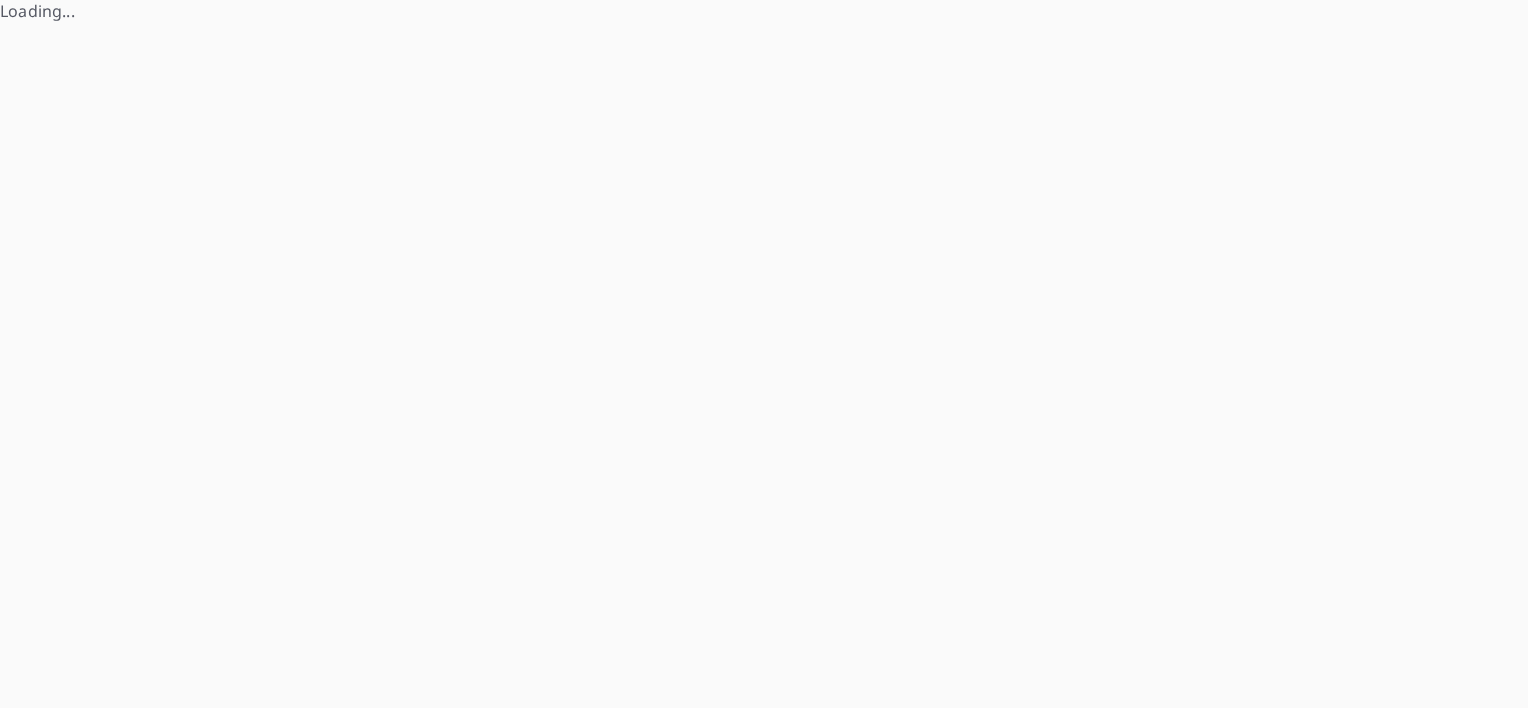 scroll, scrollTop: 0, scrollLeft: 0, axis: both 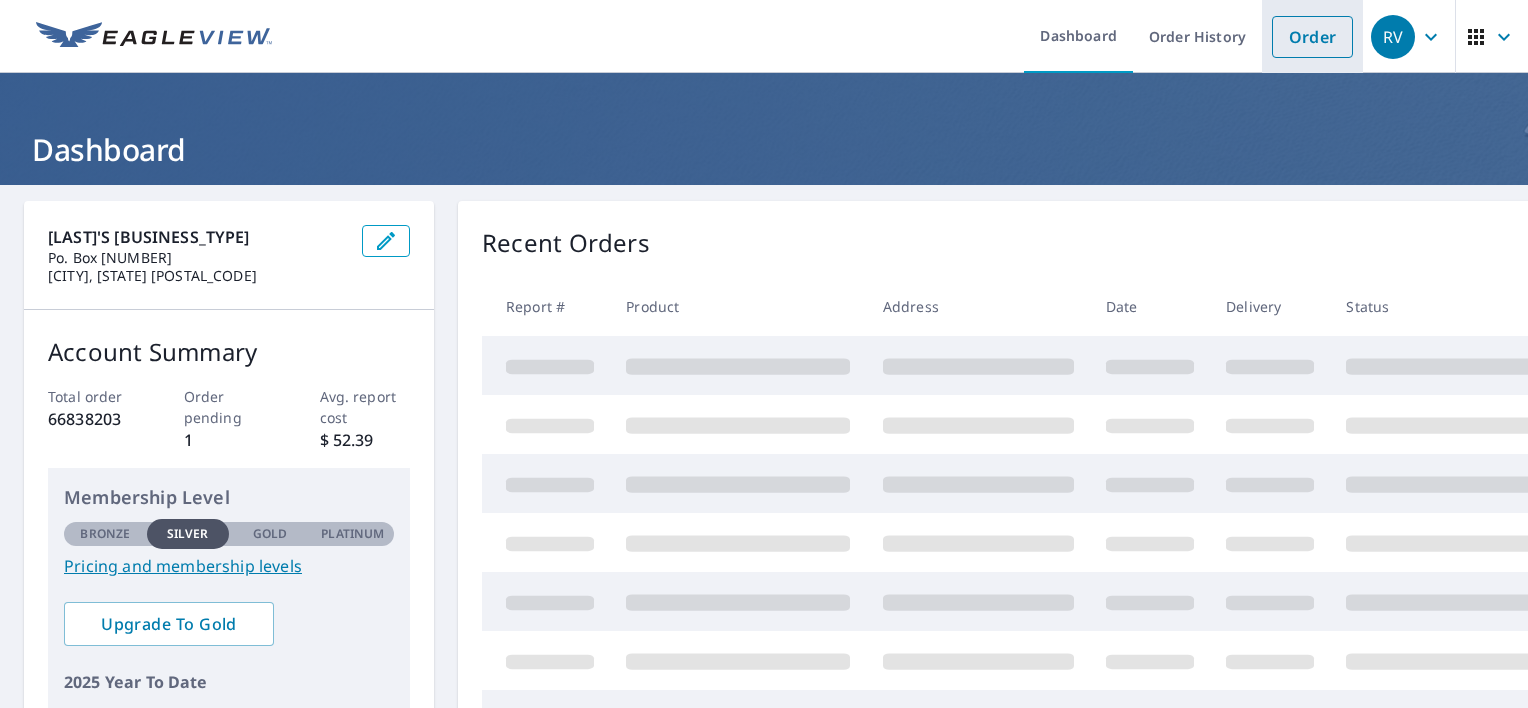 click on "Order" at bounding box center (1312, 37) 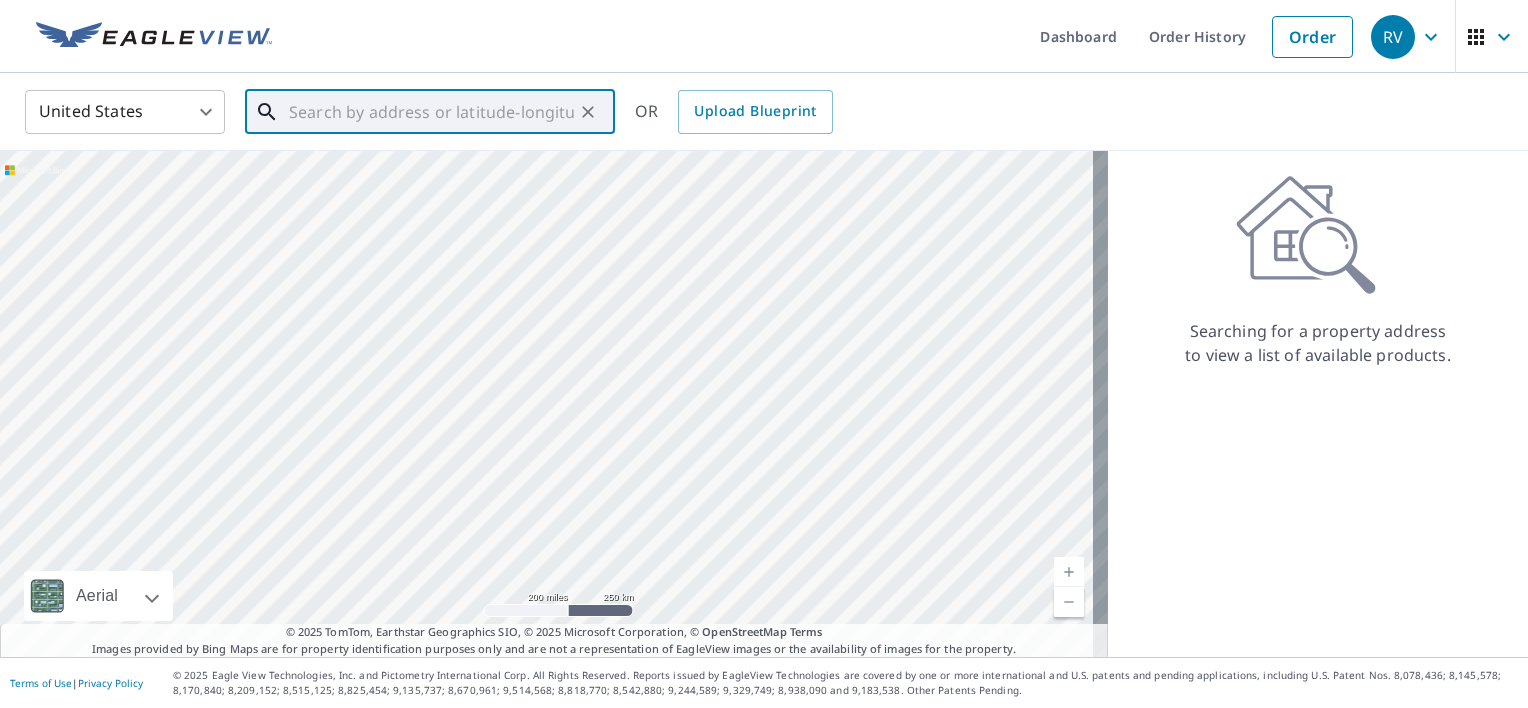 click at bounding box center (431, 112) 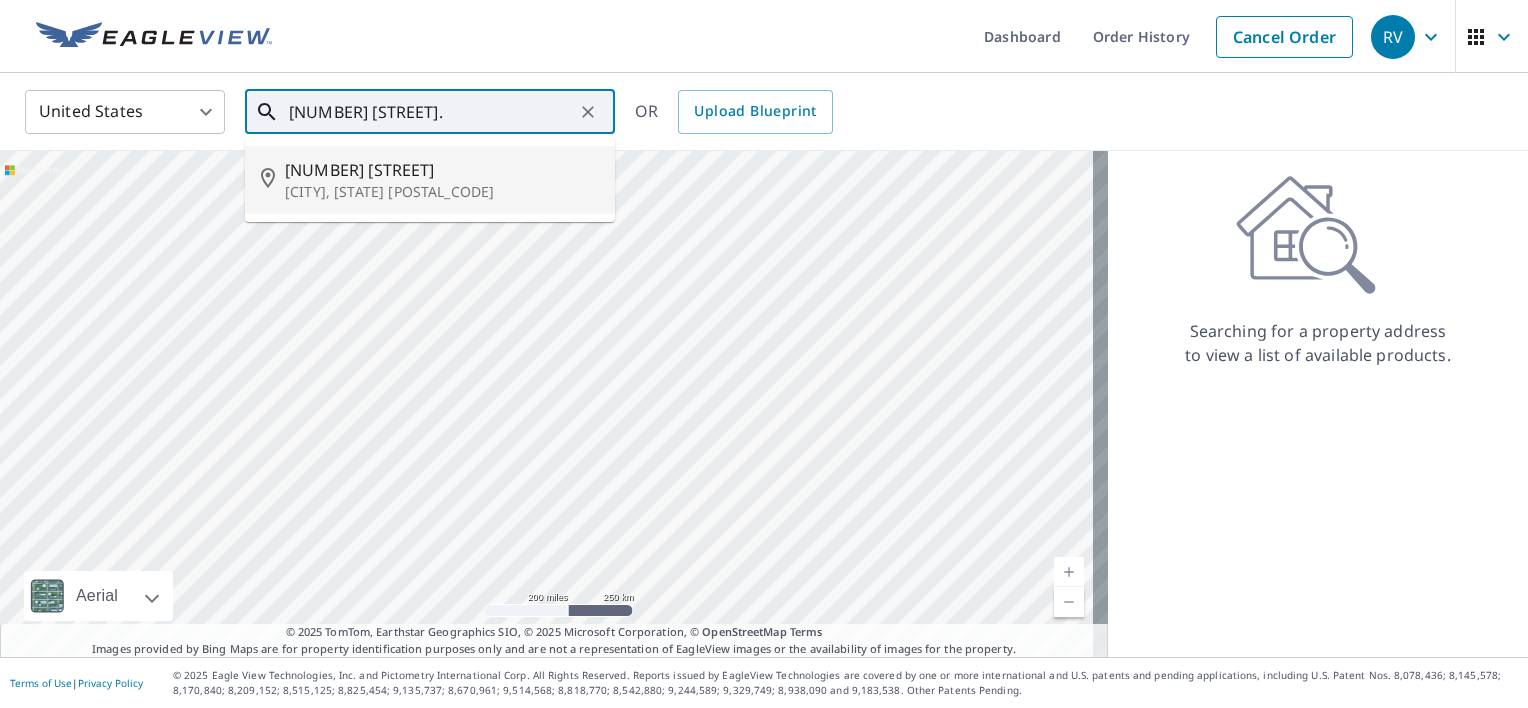 click on "[NUMBER] [STREET]" at bounding box center [442, 170] 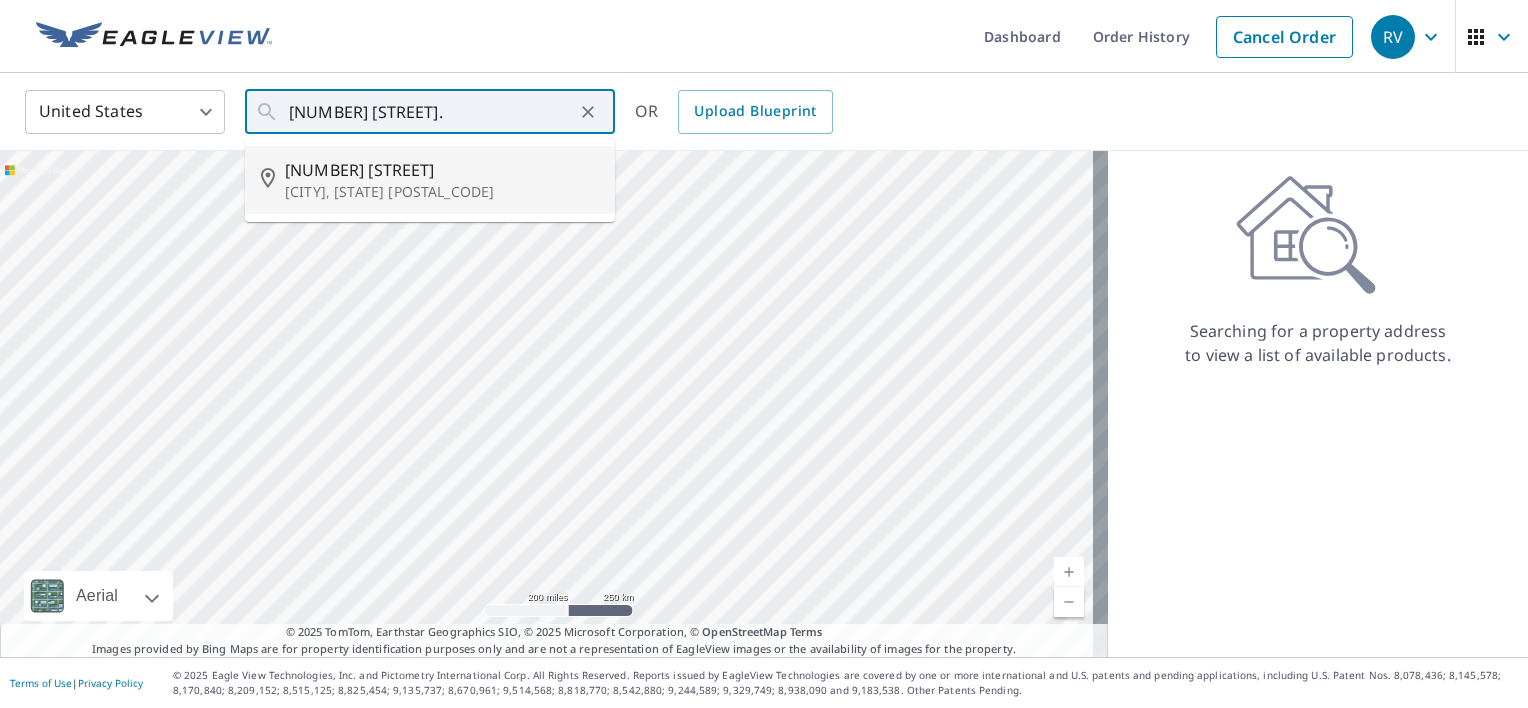 type on "[NUMBER] [STREET] [CITY], [STATE] [POSTAL_CODE]" 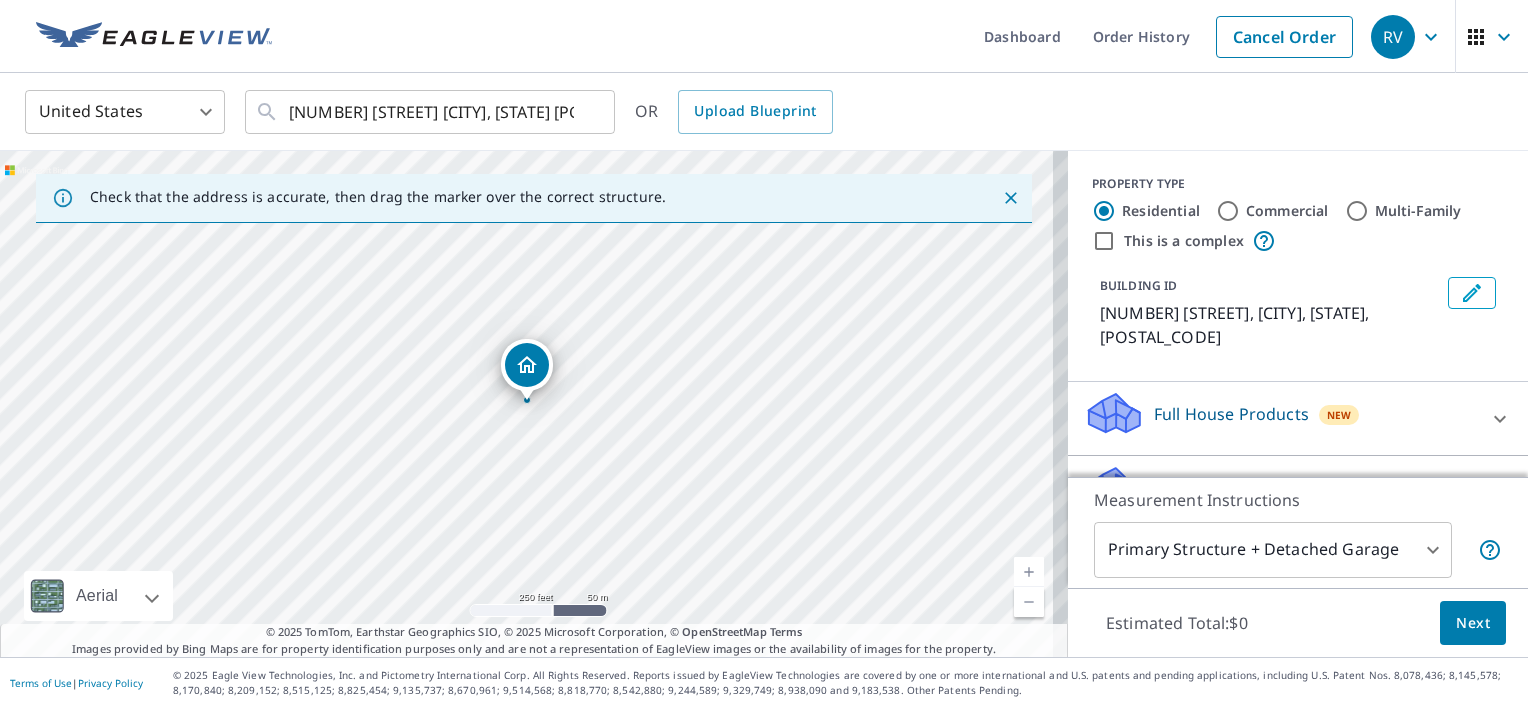 click at bounding box center (1029, 572) 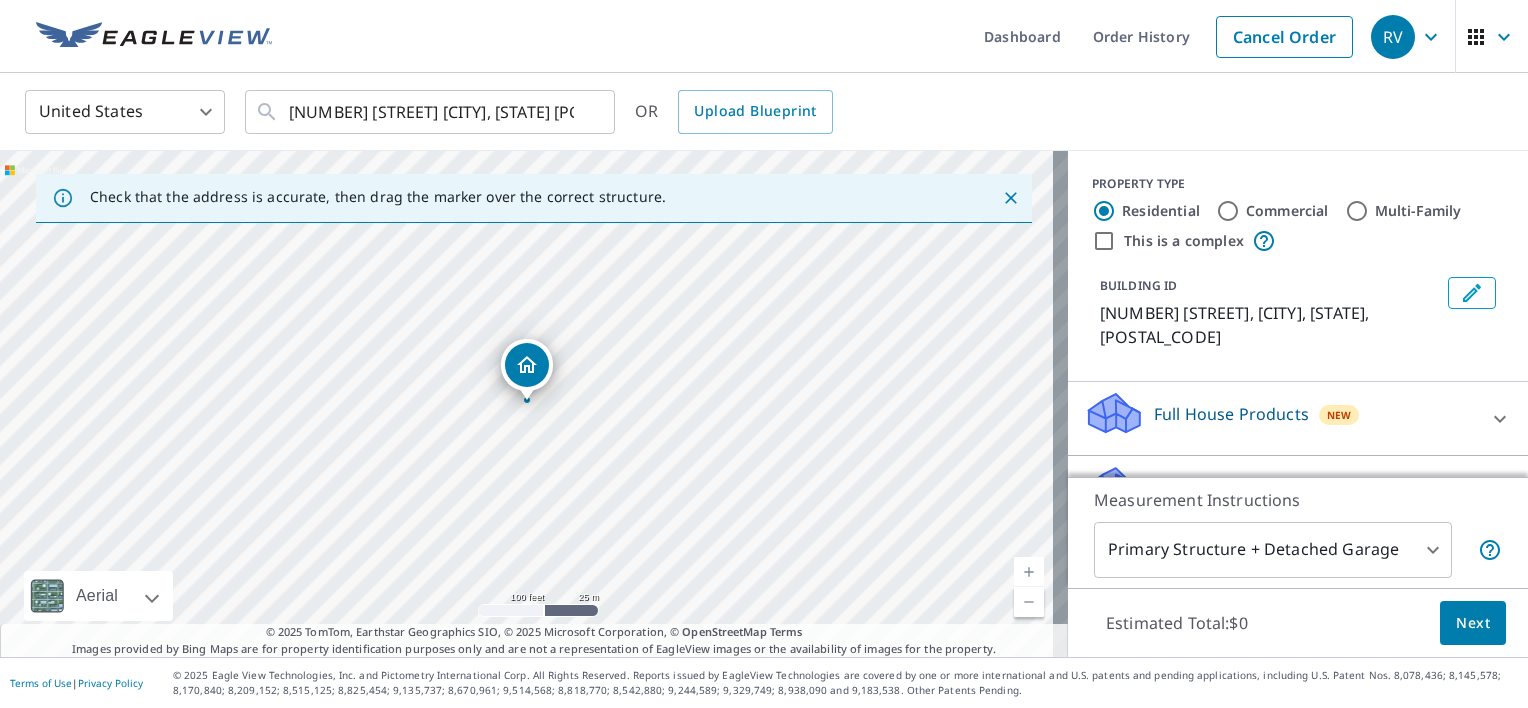click at bounding box center [1029, 572] 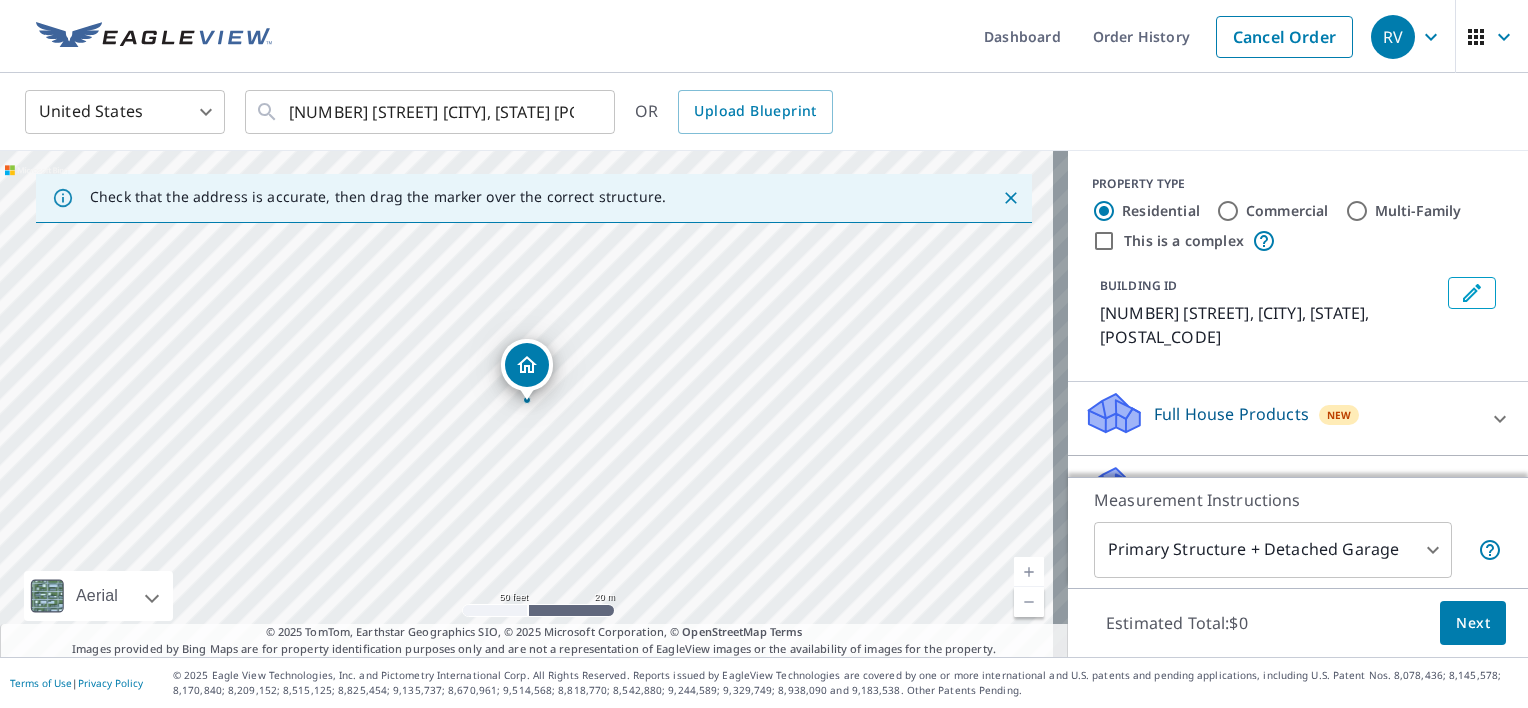 click at bounding box center [1029, 572] 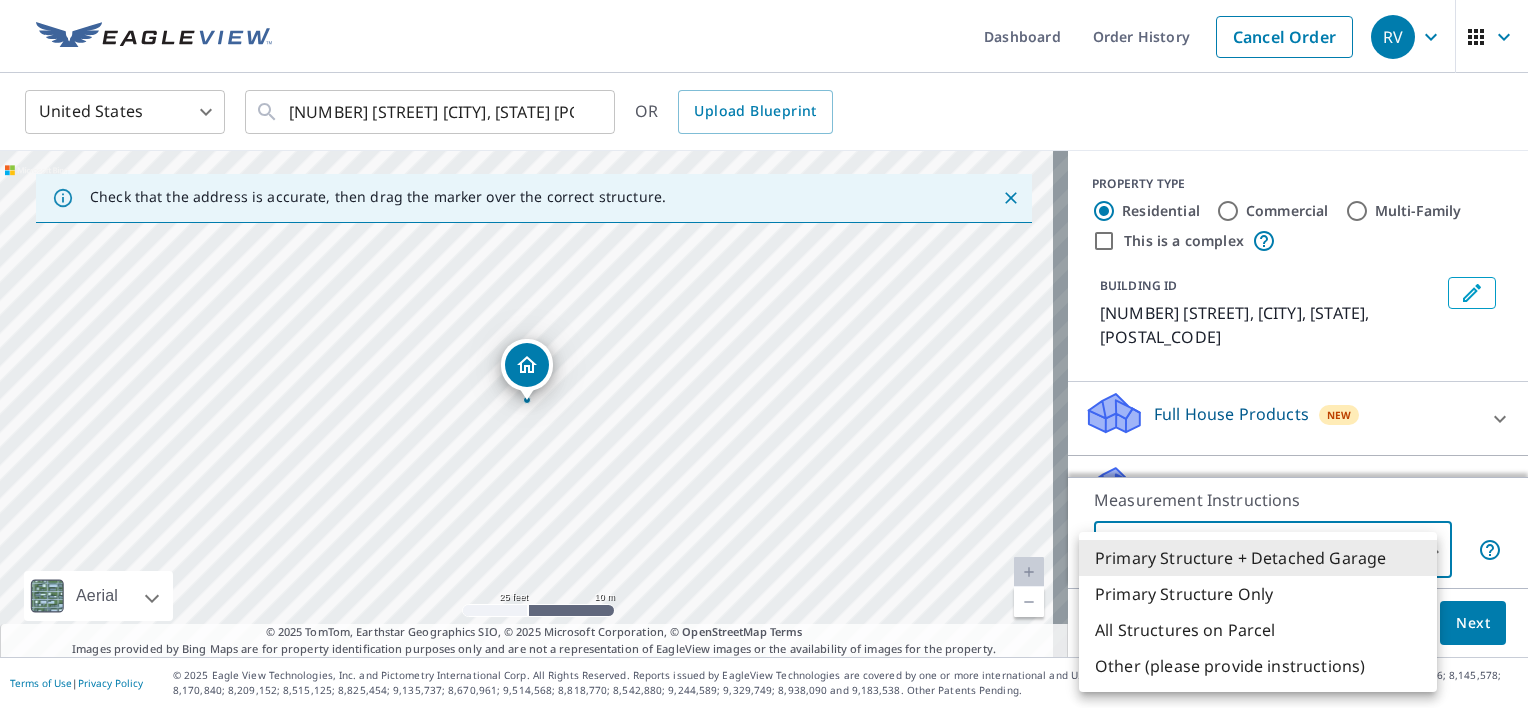 click on "​ [NUMBER] [STREET] [CITY], [STATE] [POSTAL_CODE] ​ OR Upload Blueprint Check that the address is accurate, then drag the marker over the correct structure. [NUMBER] [STREET] [CITY], [STATE] [POSTAL_CODE] Aerial Road A standard road map Aerial A detailed look from above Labels Labels 25 feet 10 m © 2025 TomTom, © Vexcel Imaging, © 2025 Microsoft Corporation,  © OpenStreetMap Terms © 2025 TomTom, Earthstar Geographics SIO, © 2025 Microsoft Corporation, ©   OpenStreetMap   Terms Images provided by Bing Maps are for property identification purposes only and are not a representation of EagleView images or the availability of images for the property. PROPERTY TYPE Residential Commercial Multi-Family This is a complex BUILDING ID [NUMBER] [STREET], [CITY], [STATE], [POSTAL_CODE] Full House Products New Full House™ $98 Roof Products New Premium $27.5 - $81.25 QuickSquares™ $18 Gutter $13.75 Bid Perfect™ $18 Solar Products New Inform Essentials+ $63.25 Walls Products New 1" at bounding box center (764, 354) 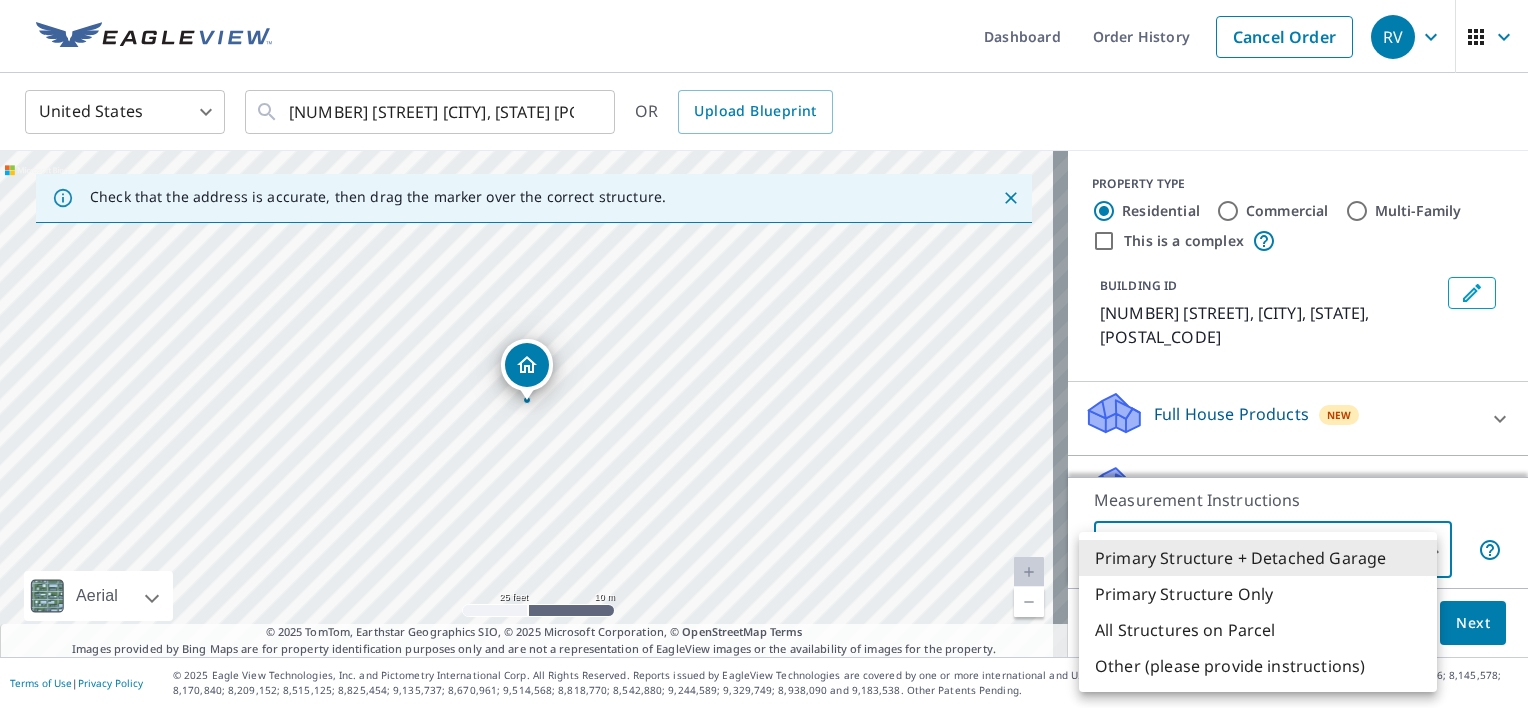 click on "Primary Structure Only" at bounding box center (1258, 594) 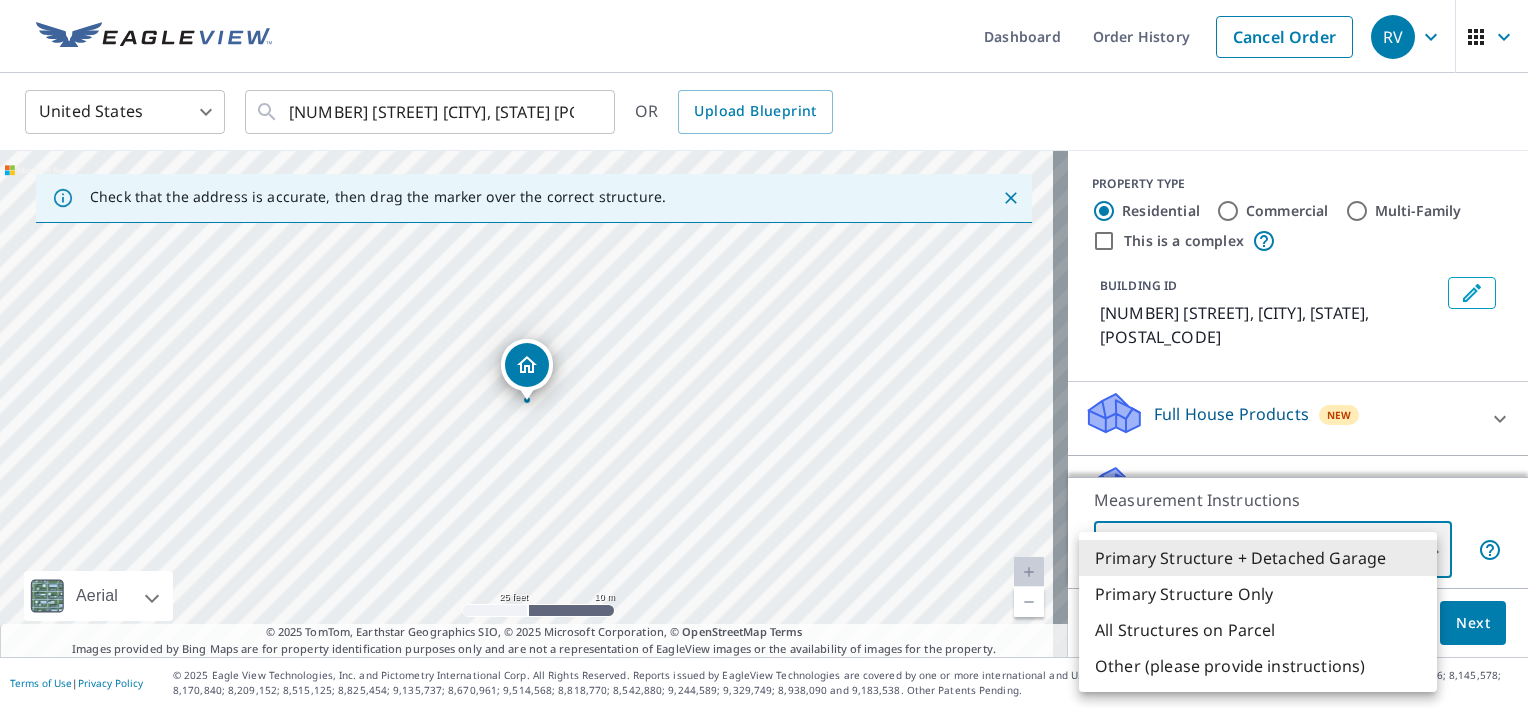 type on "2" 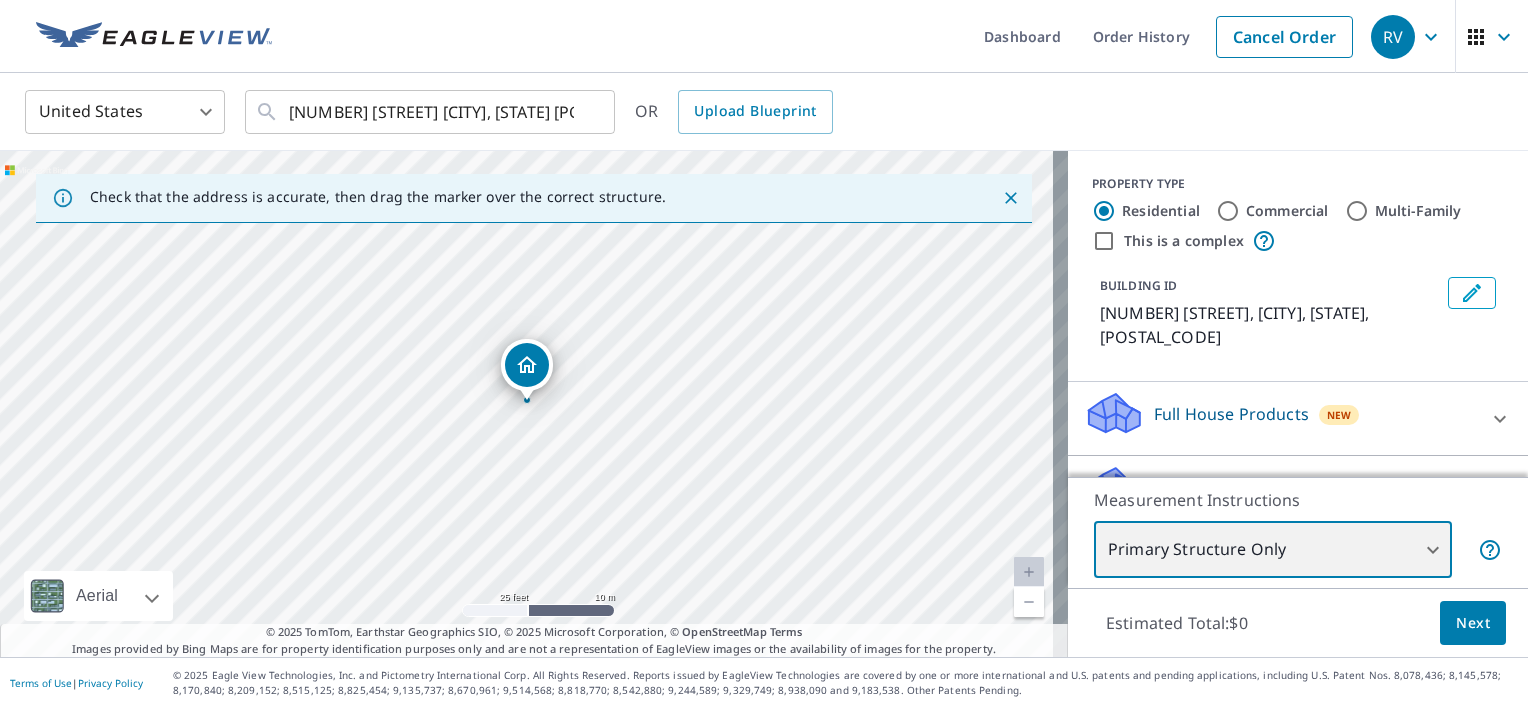 scroll, scrollTop: 40, scrollLeft: 0, axis: vertical 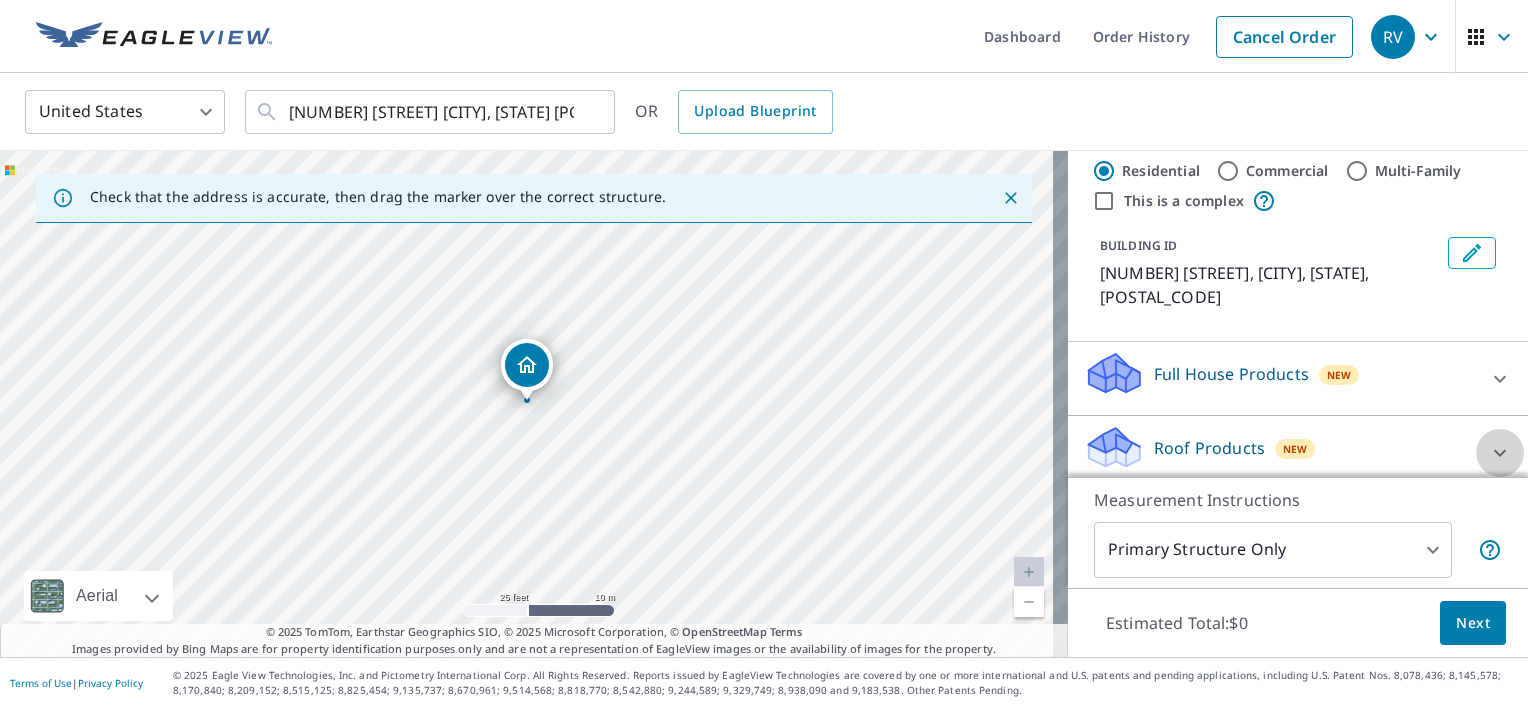 click 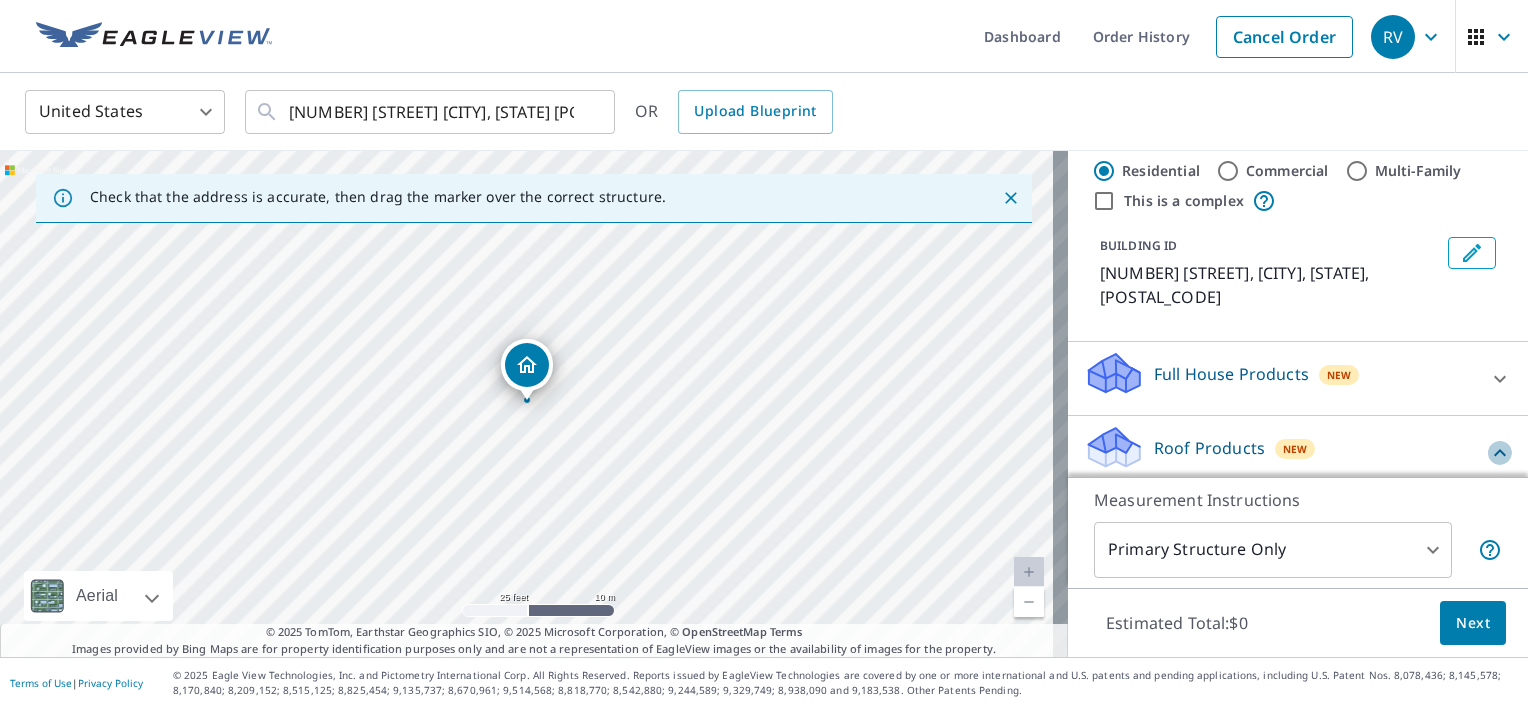 click 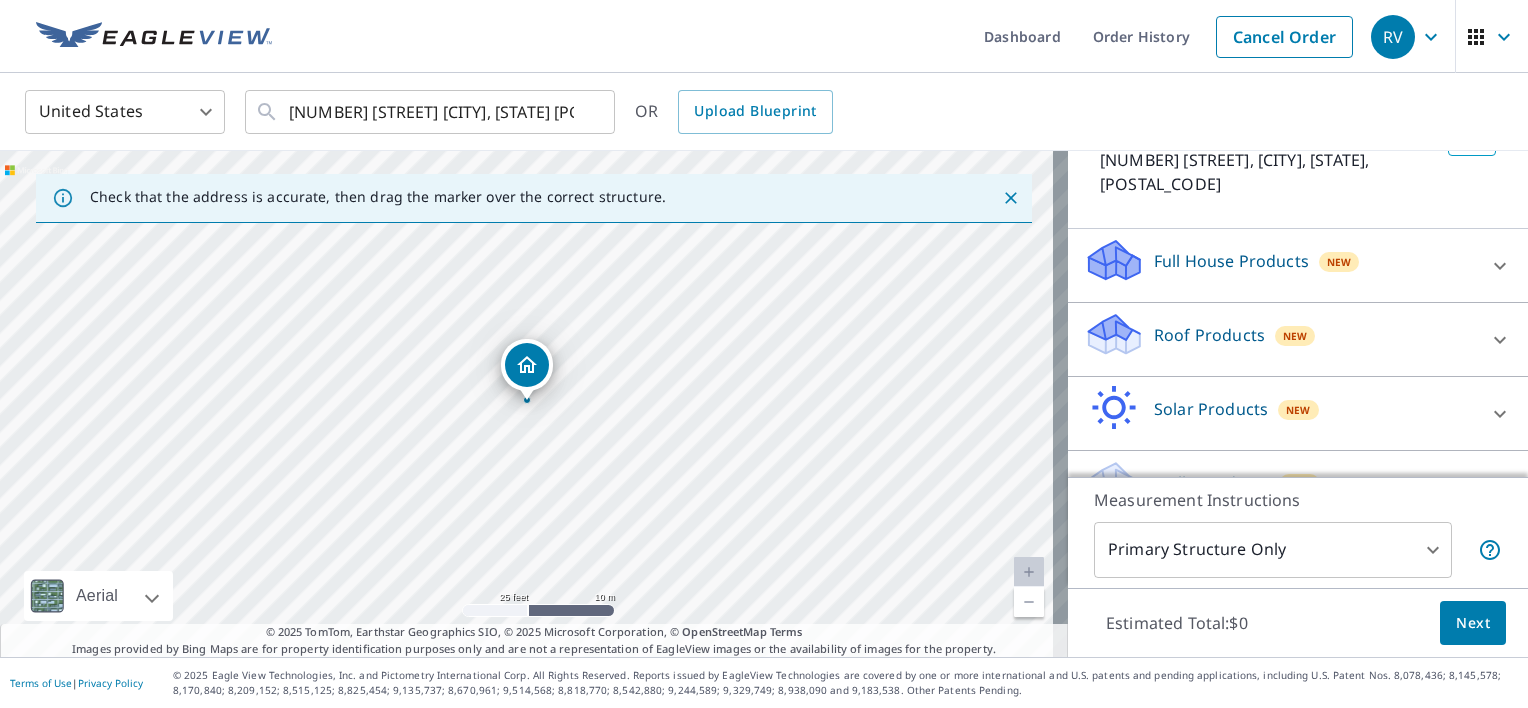 scroll, scrollTop: 176, scrollLeft: 0, axis: vertical 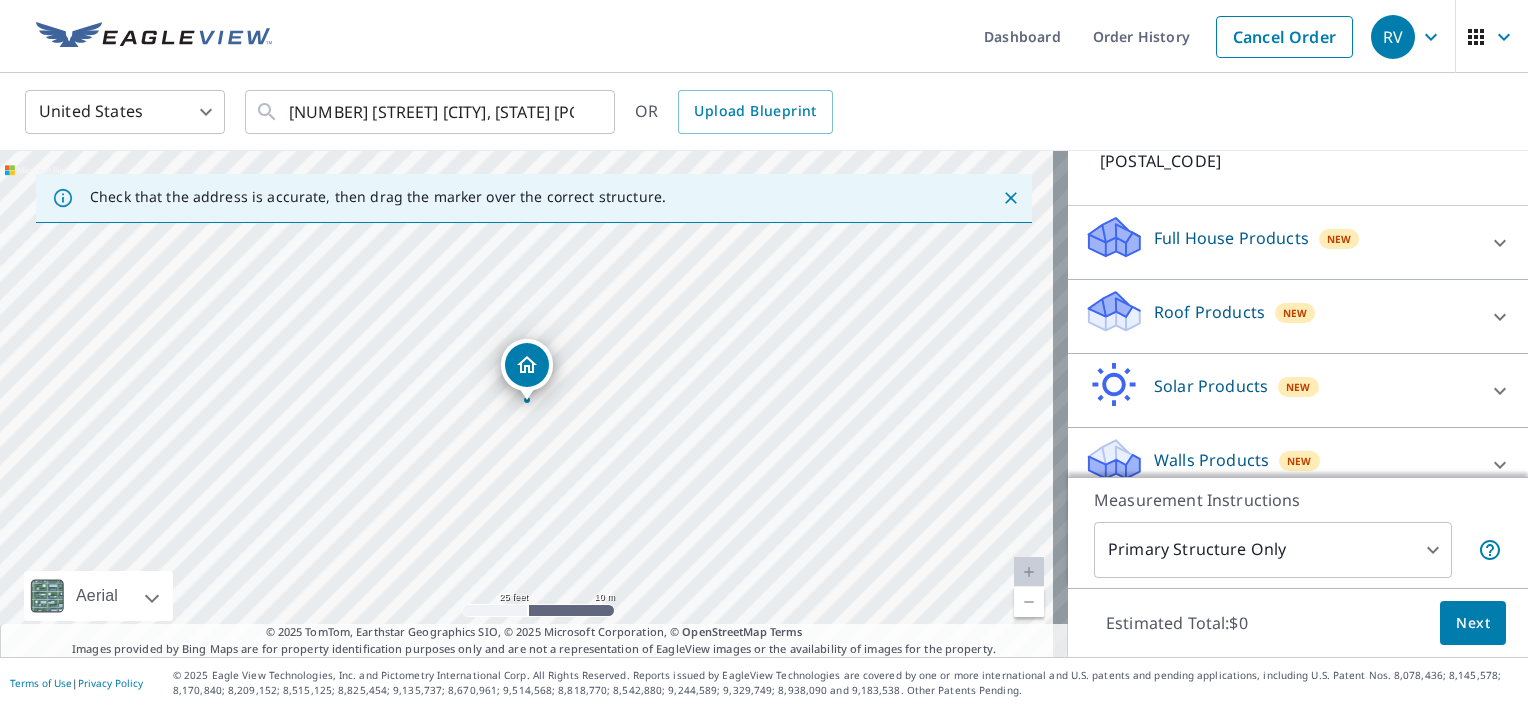 click on "Roof Products" at bounding box center (1209, 312) 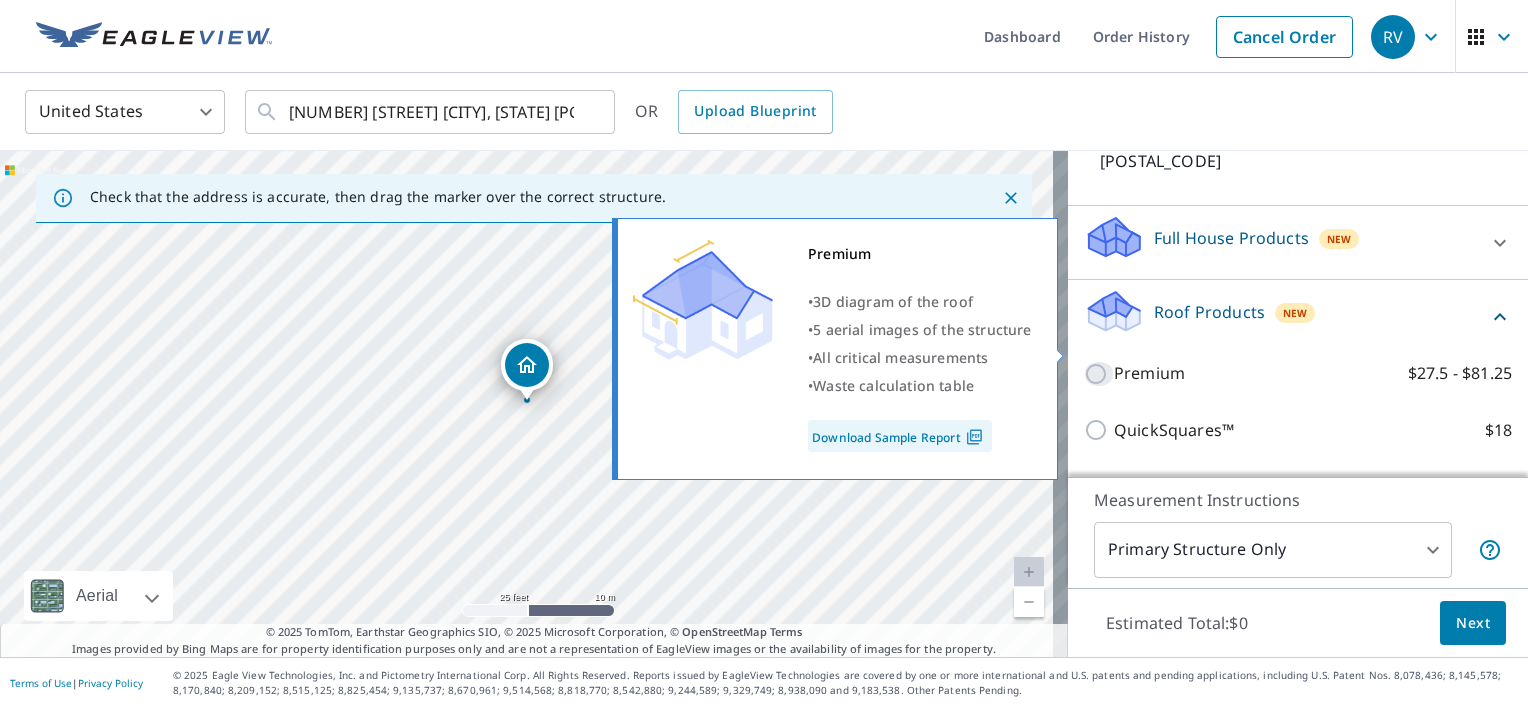 click on "Premium $27.5 - $81.25" at bounding box center (1099, 374) 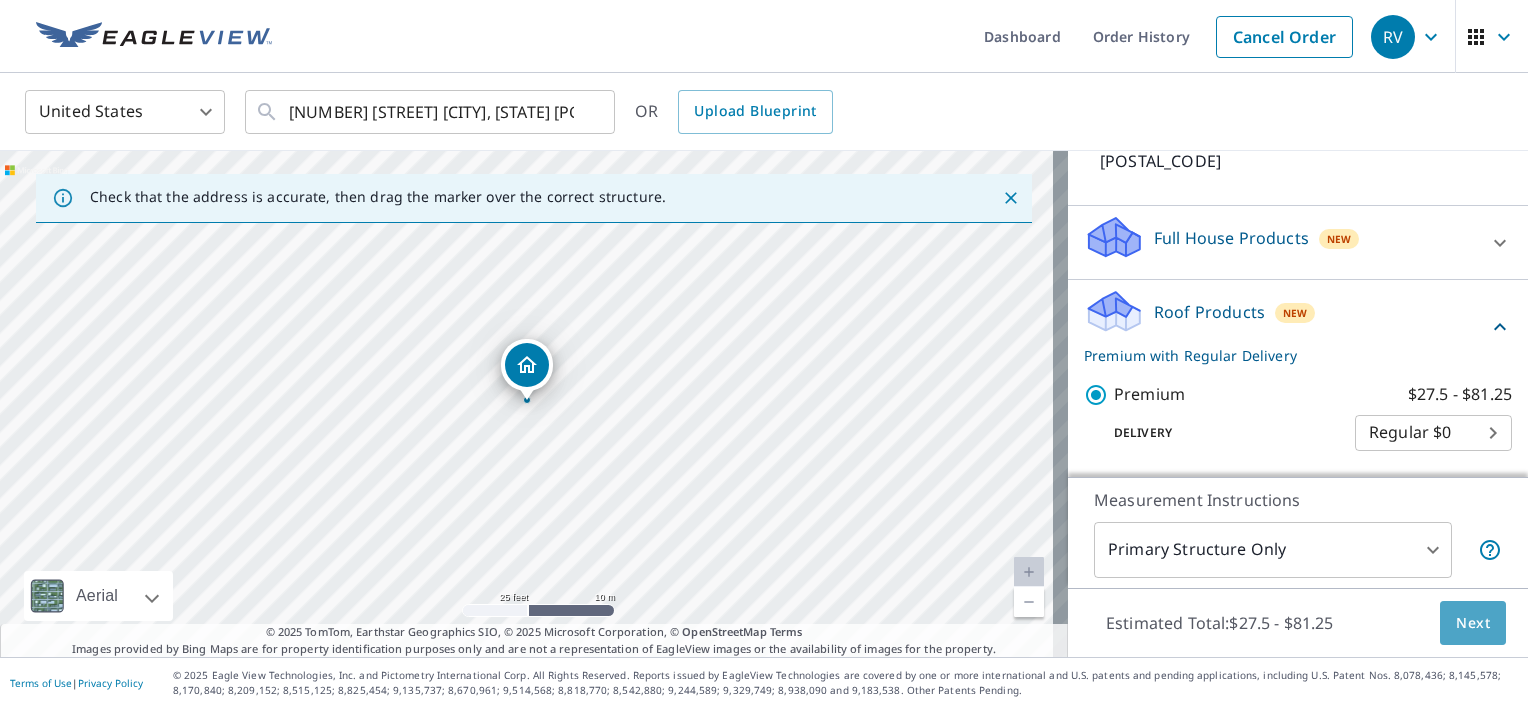 click on "Next" at bounding box center [1473, 623] 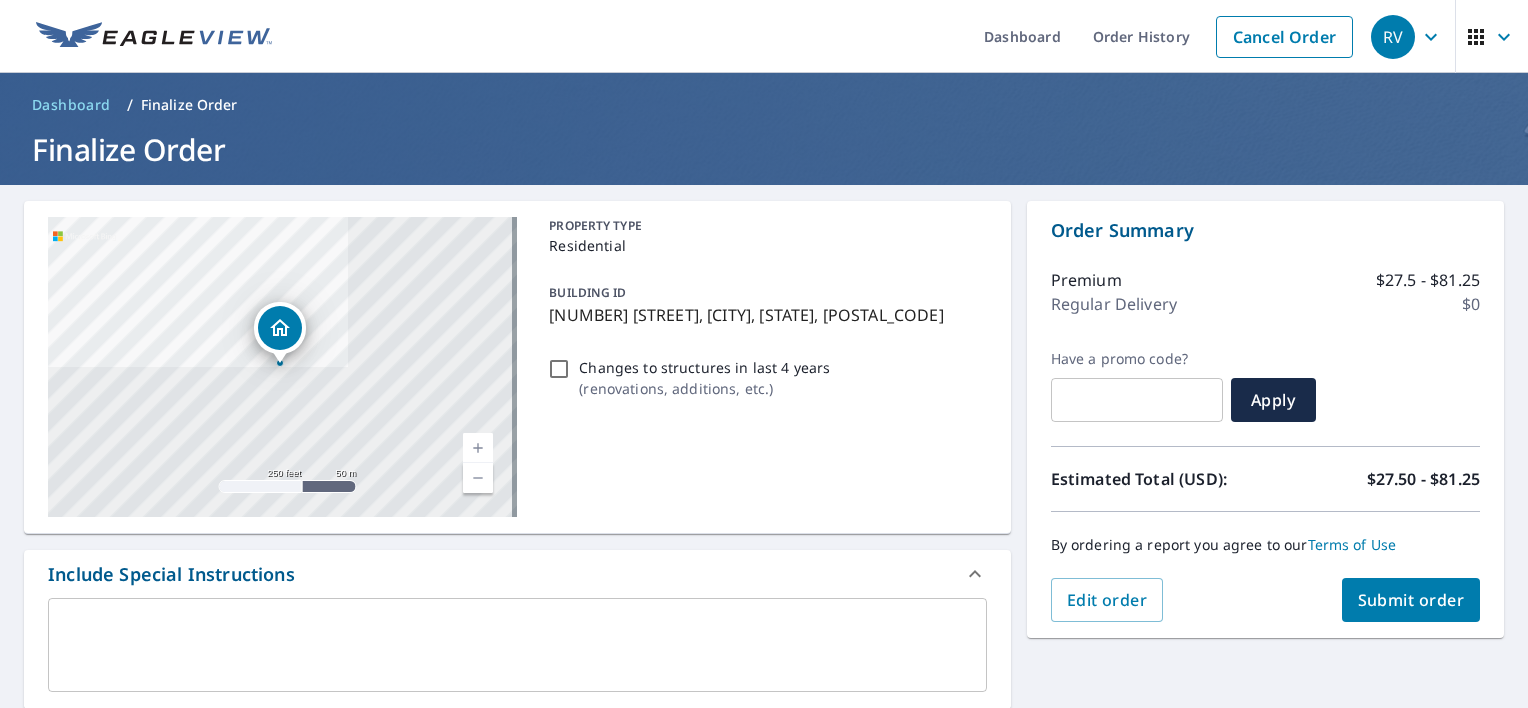 click on "Submit order" at bounding box center [1411, 600] 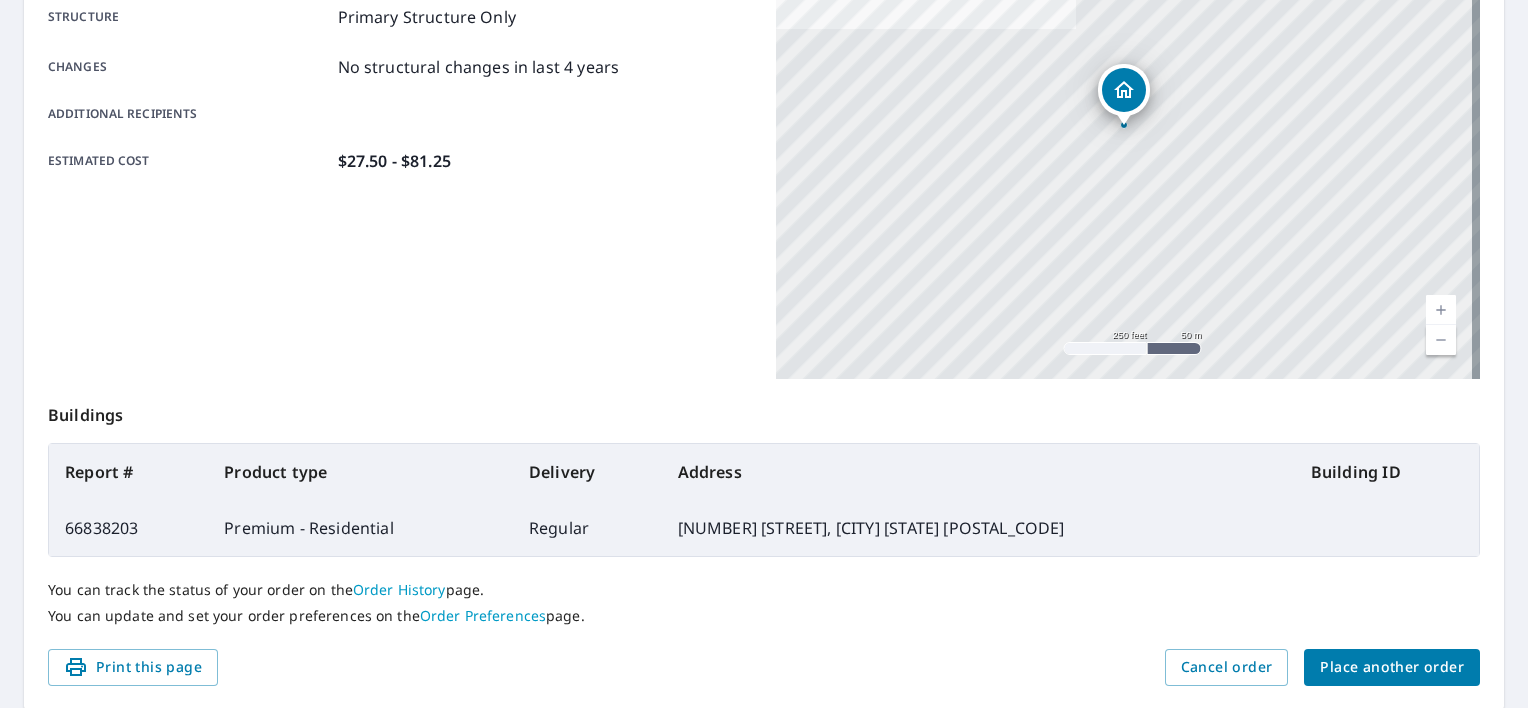 scroll, scrollTop: 468, scrollLeft: 0, axis: vertical 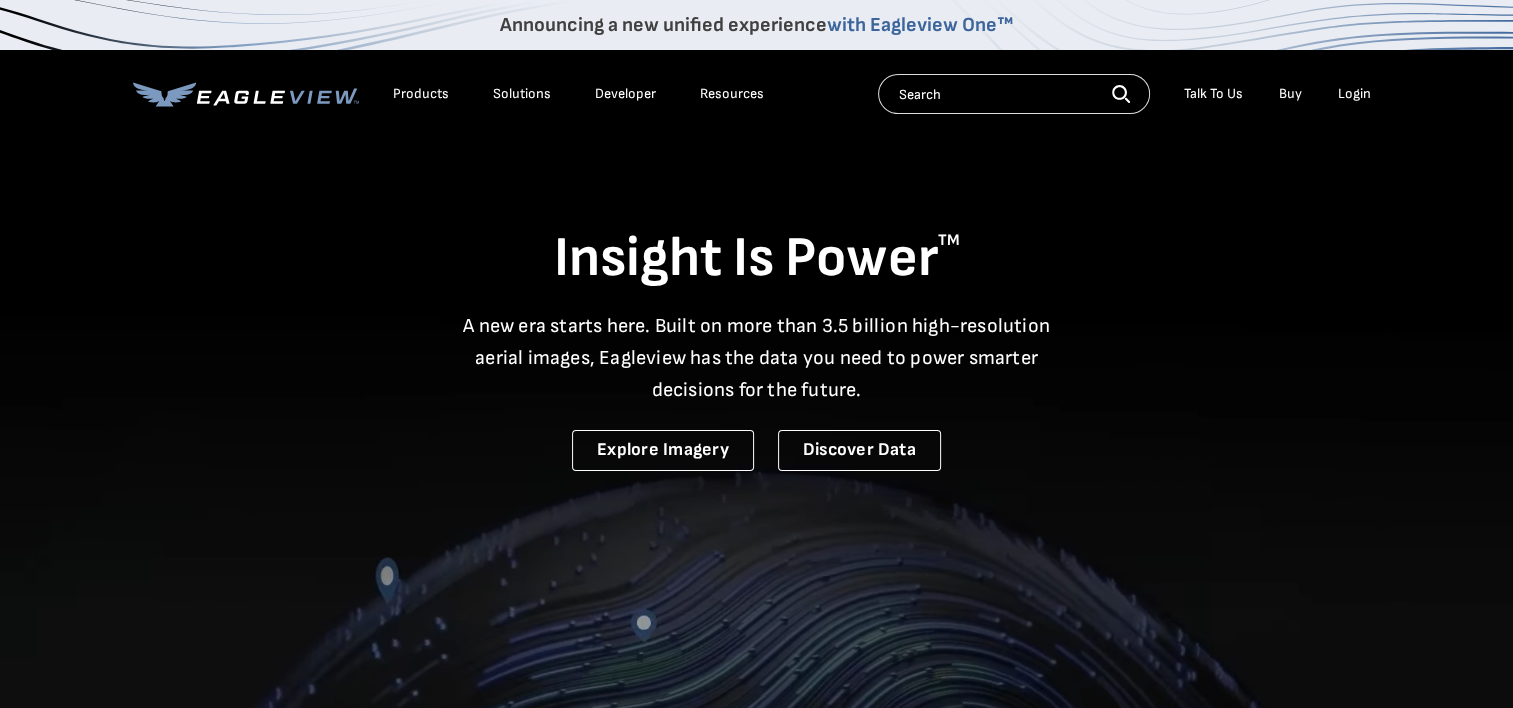 click on "Login" at bounding box center (1354, 94) 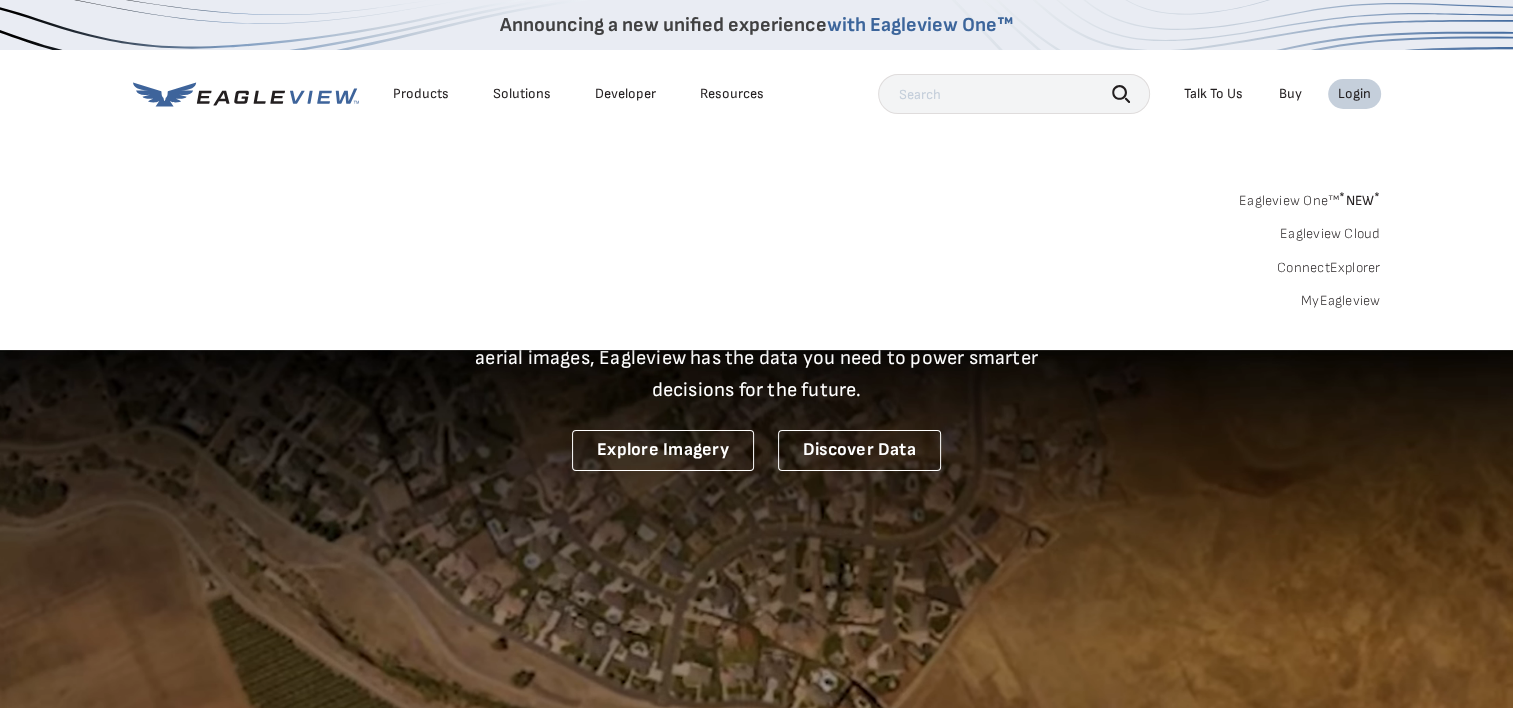 click on "MyEagleview" at bounding box center (1341, 301) 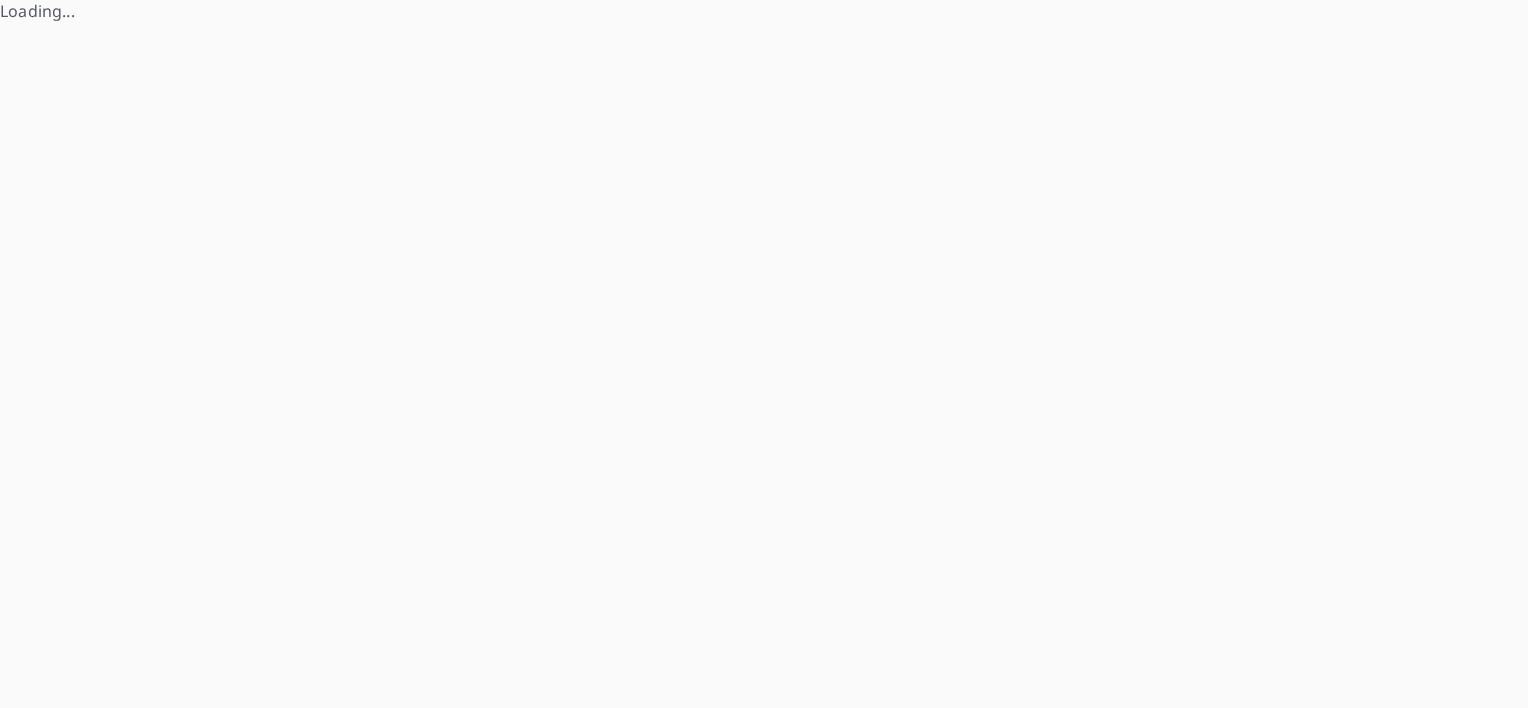 scroll, scrollTop: 0, scrollLeft: 0, axis: both 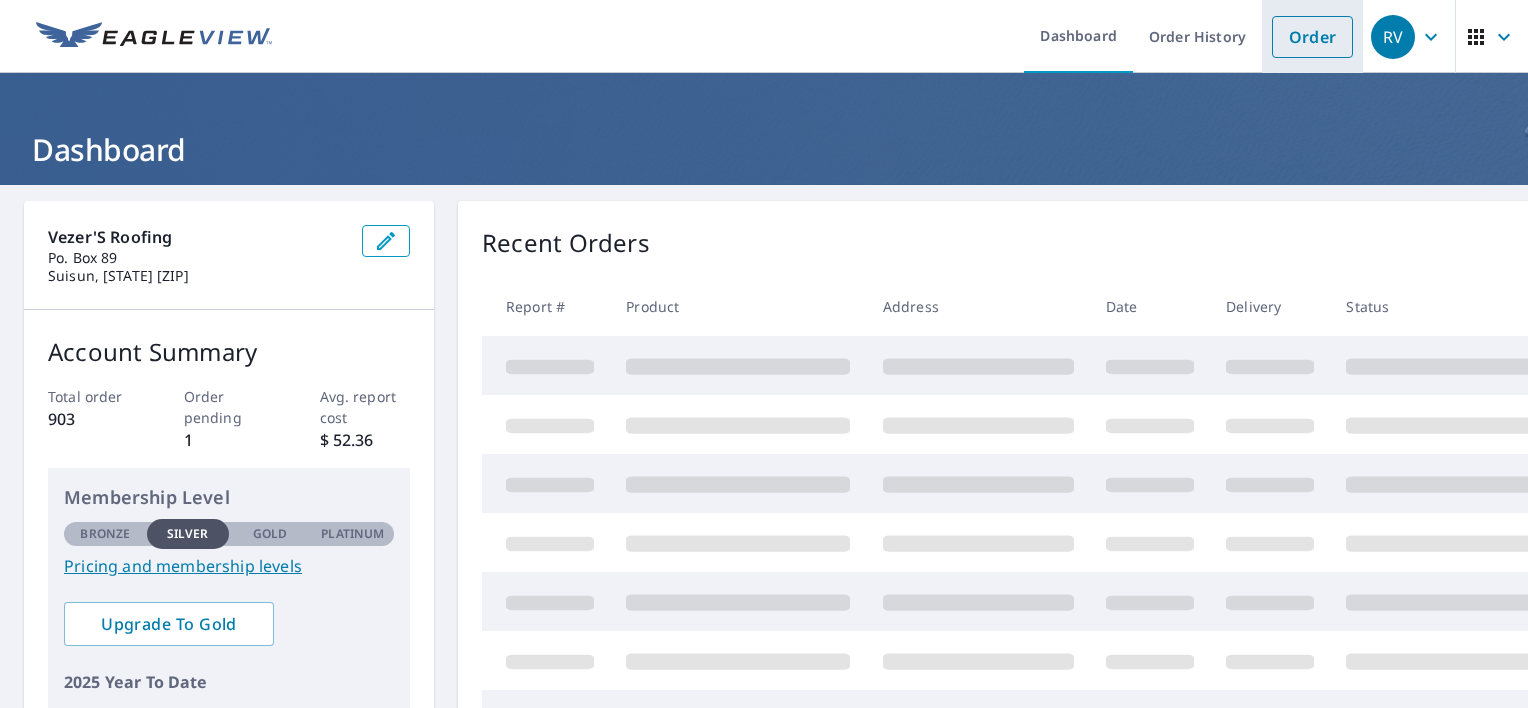 click on "Order" at bounding box center [1312, 37] 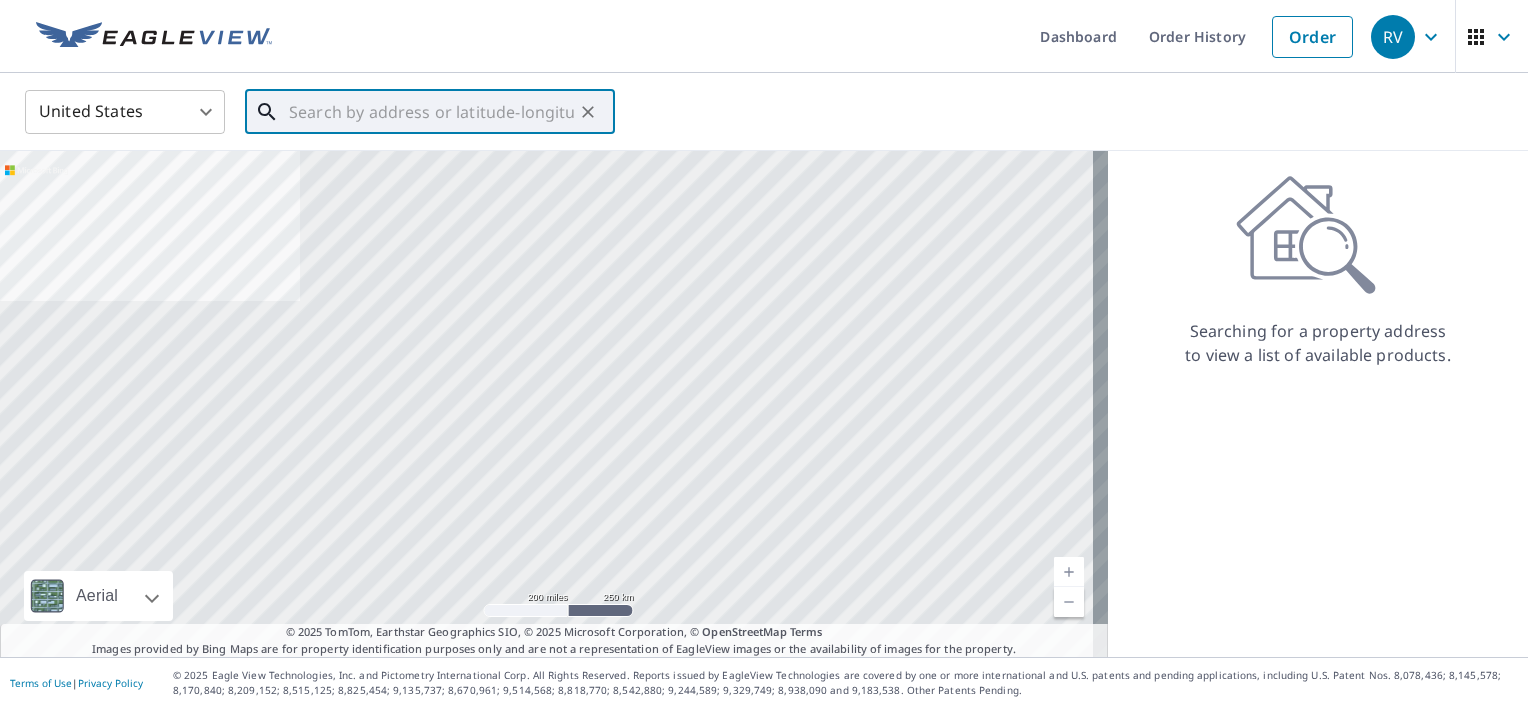 click at bounding box center [431, 112] 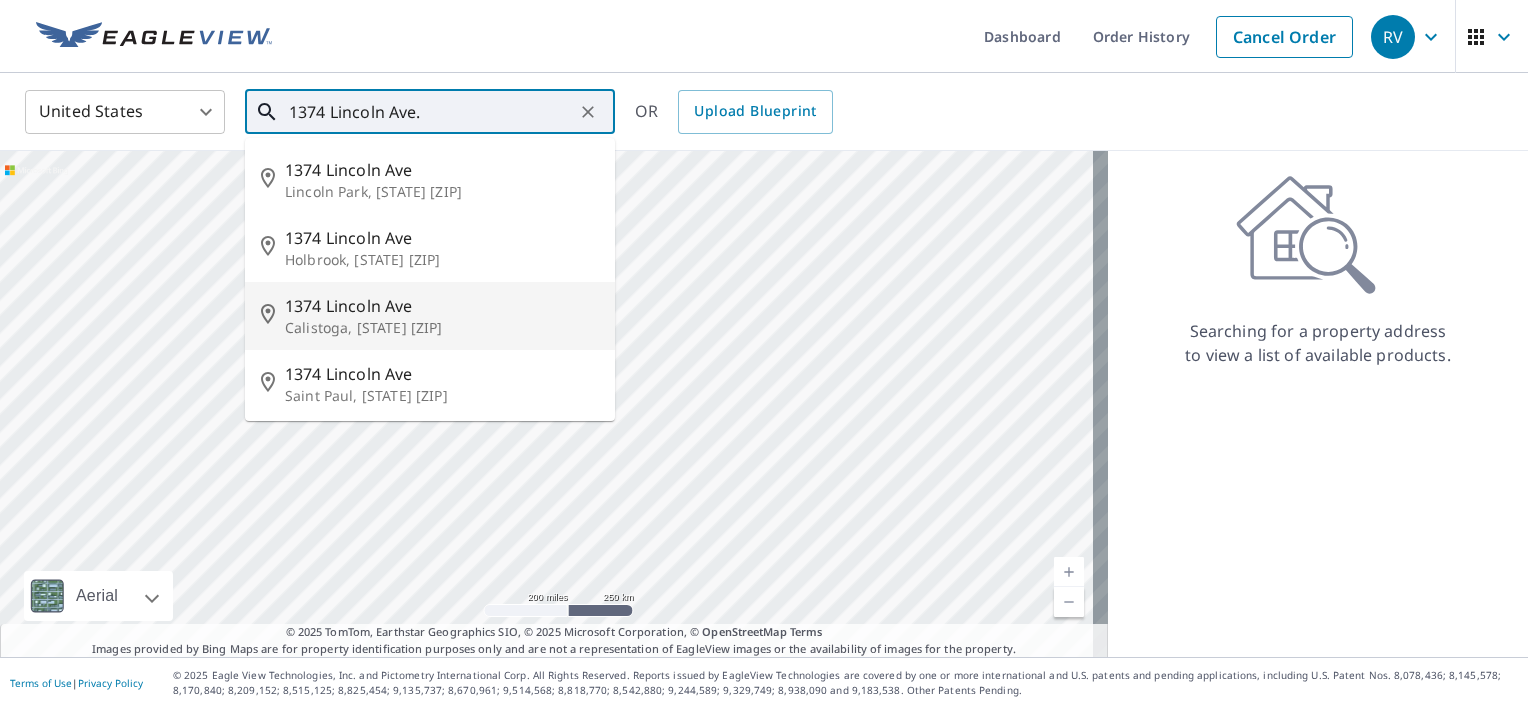 click on "1374 Lincoln Ave" at bounding box center [442, 306] 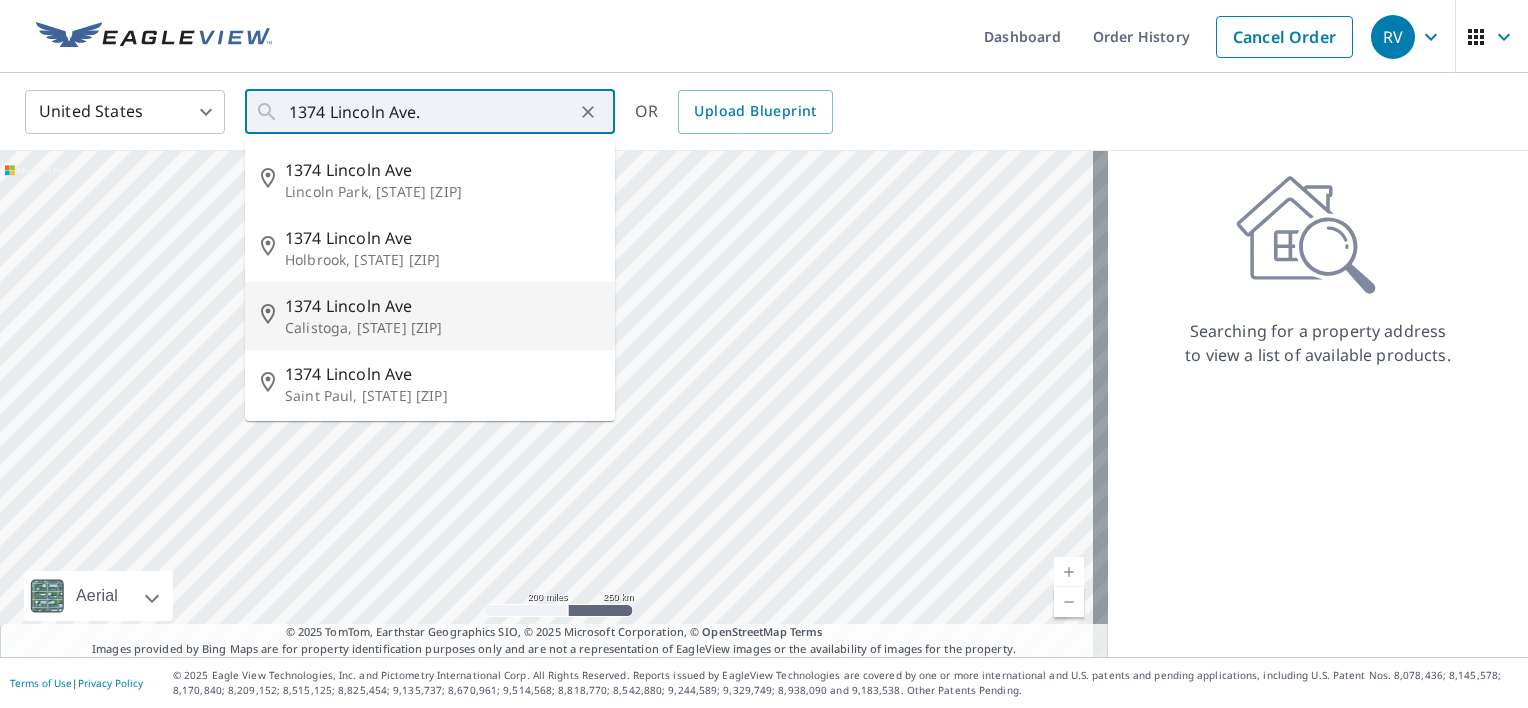type on "1374 Lincoln Ave Calistoga, CA 94515" 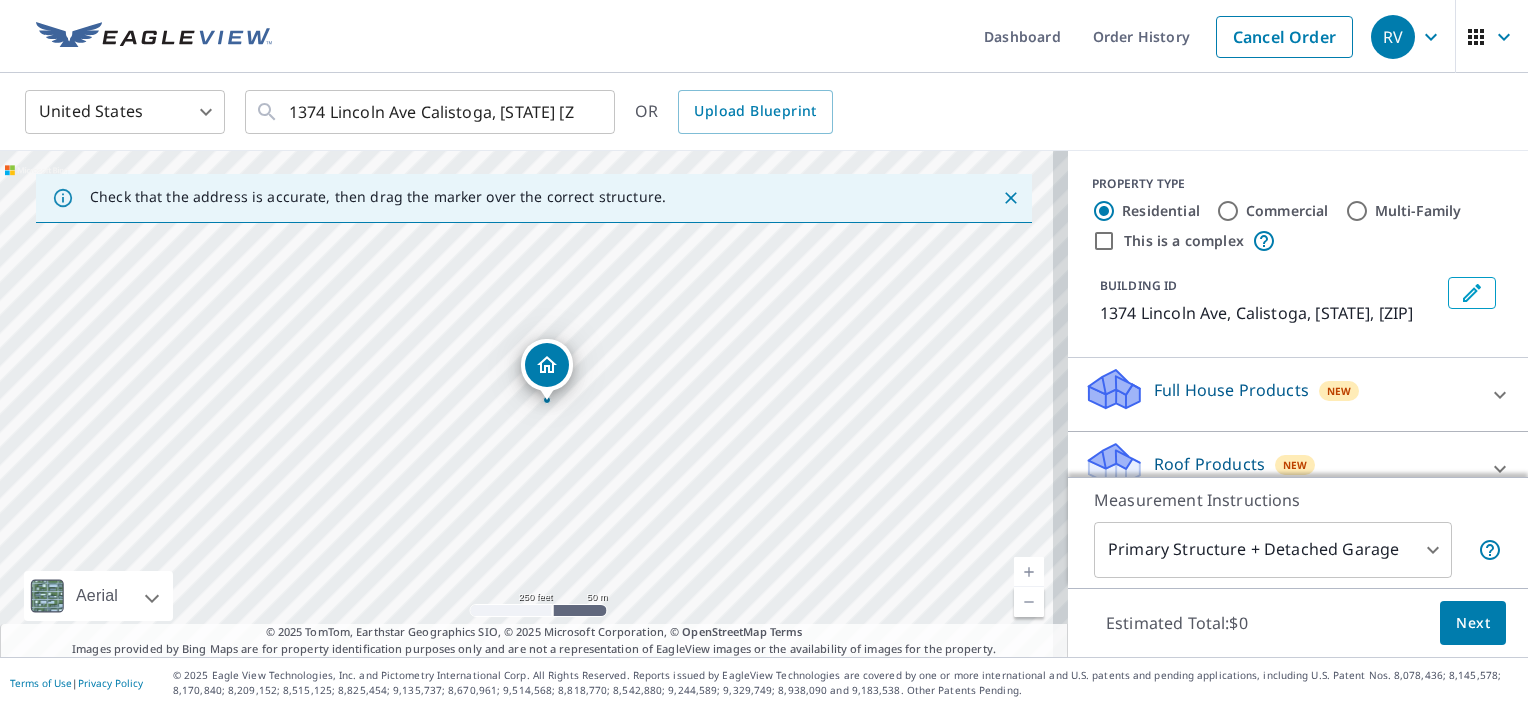click at bounding box center (1029, 572) 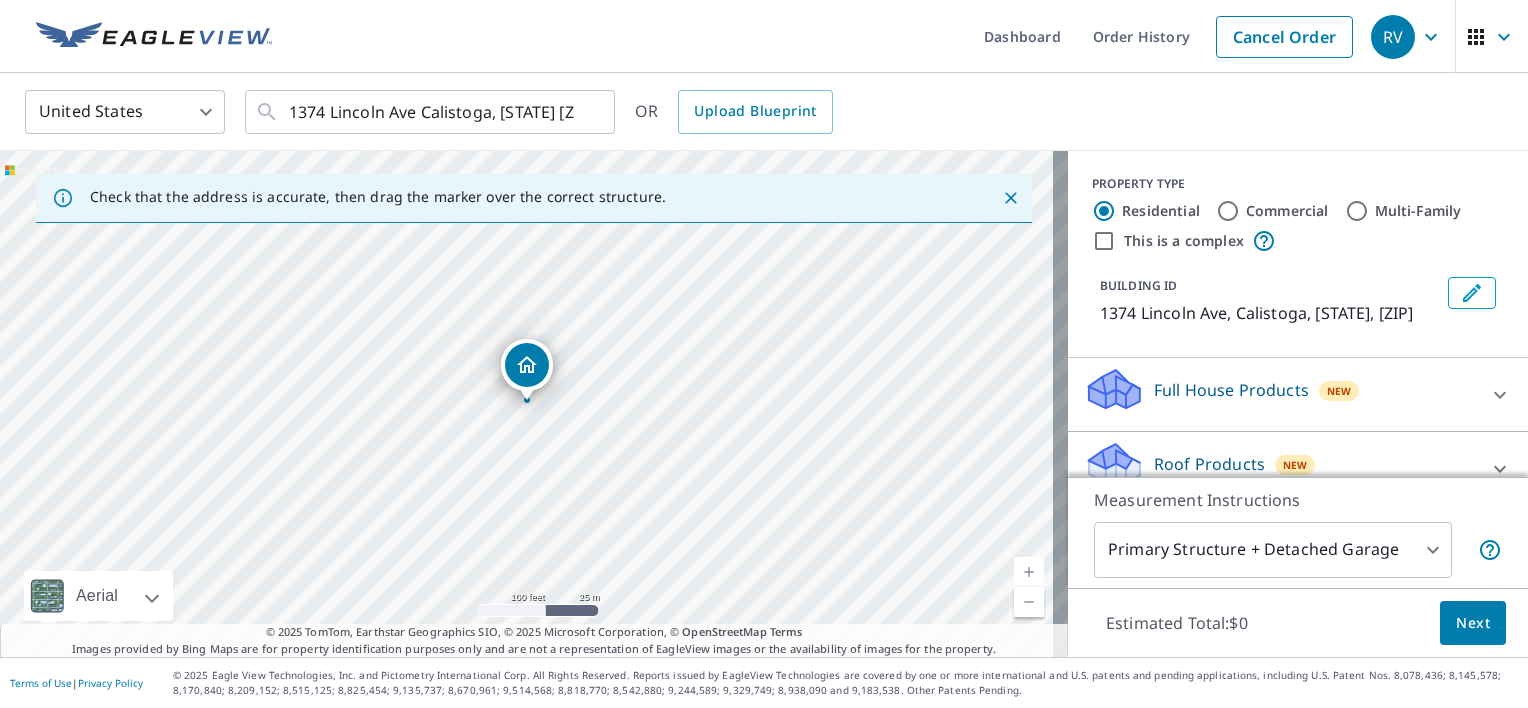 click at bounding box center (1029, 572) 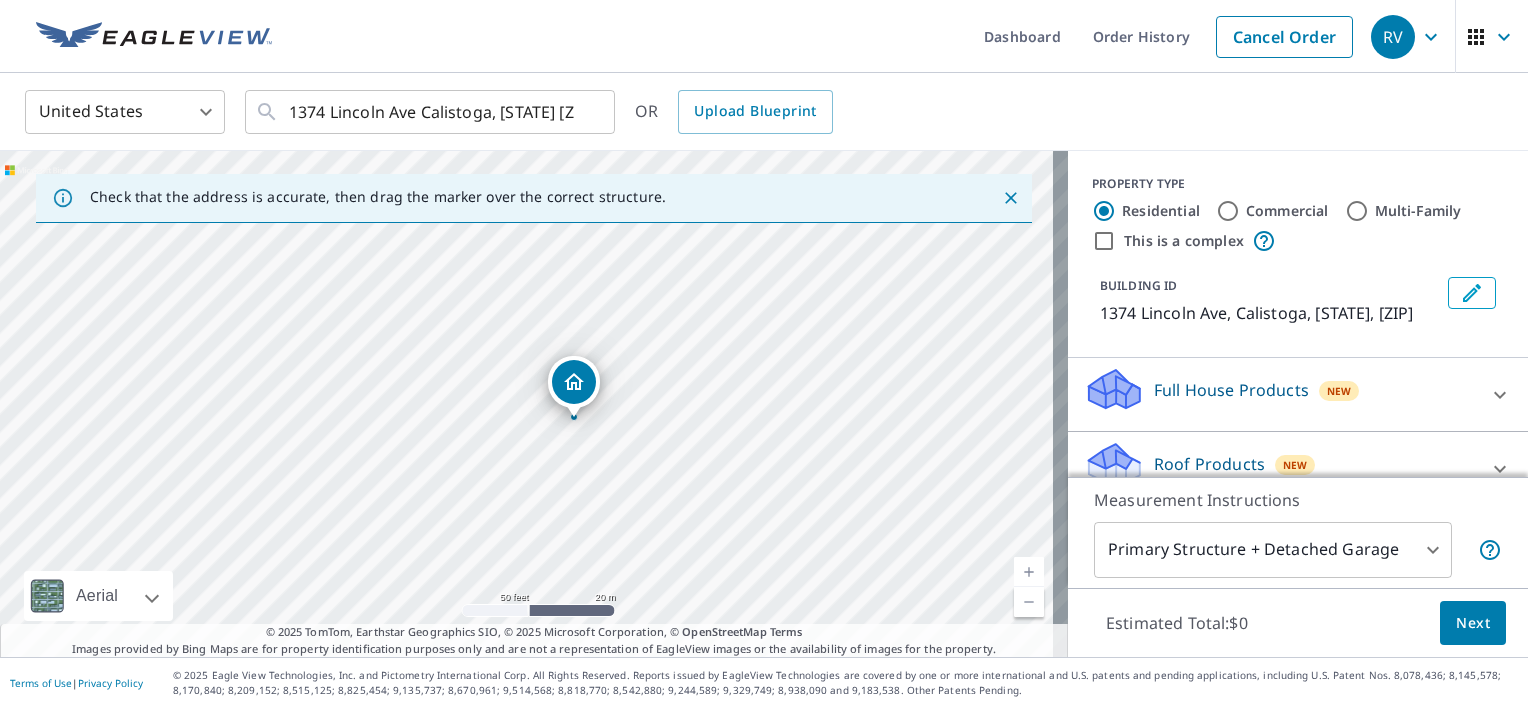 drag, startPoint x: 527, startPoint y: 366, endPoint x: 574, endPoint y: 383, distance: 49.979996 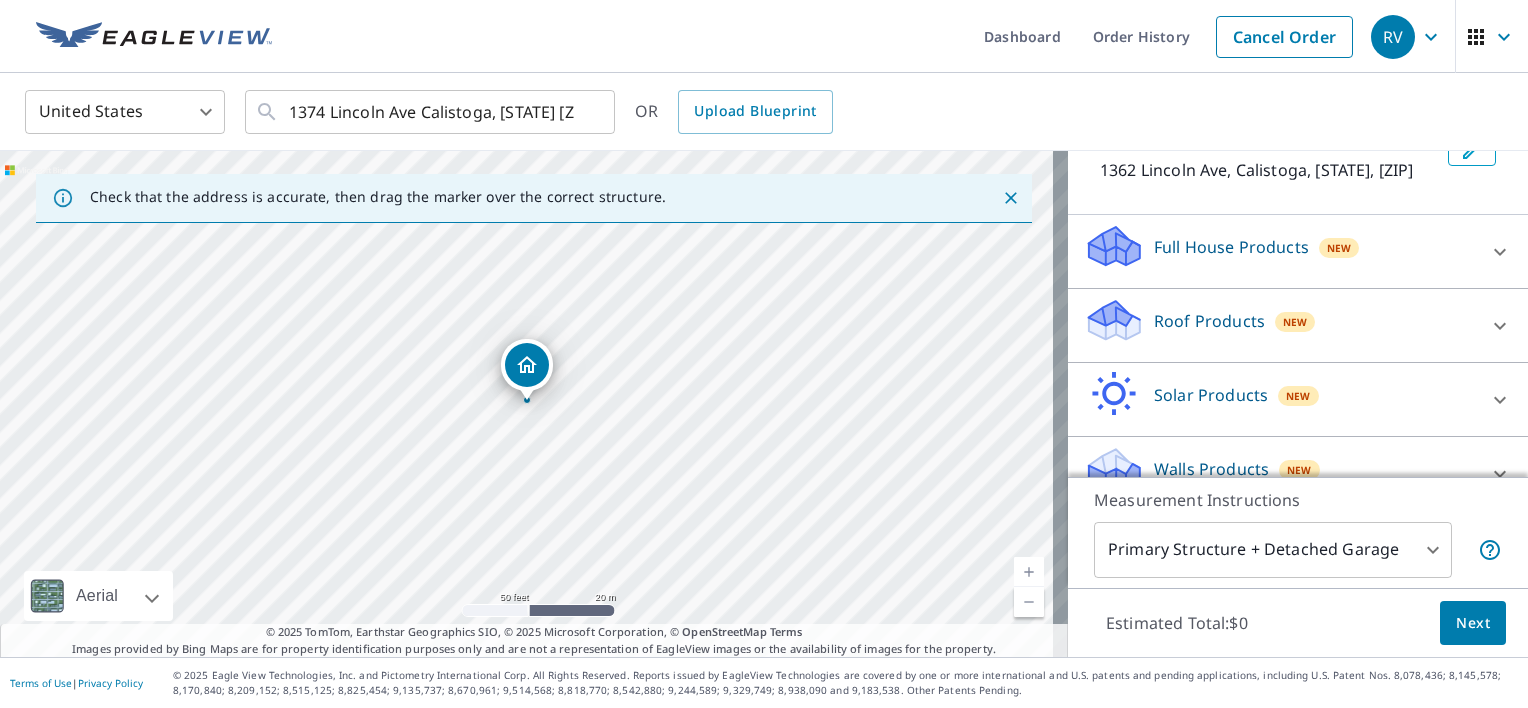 scroll, scrollTop: 176, scrollLeft: 0, axis: vertical 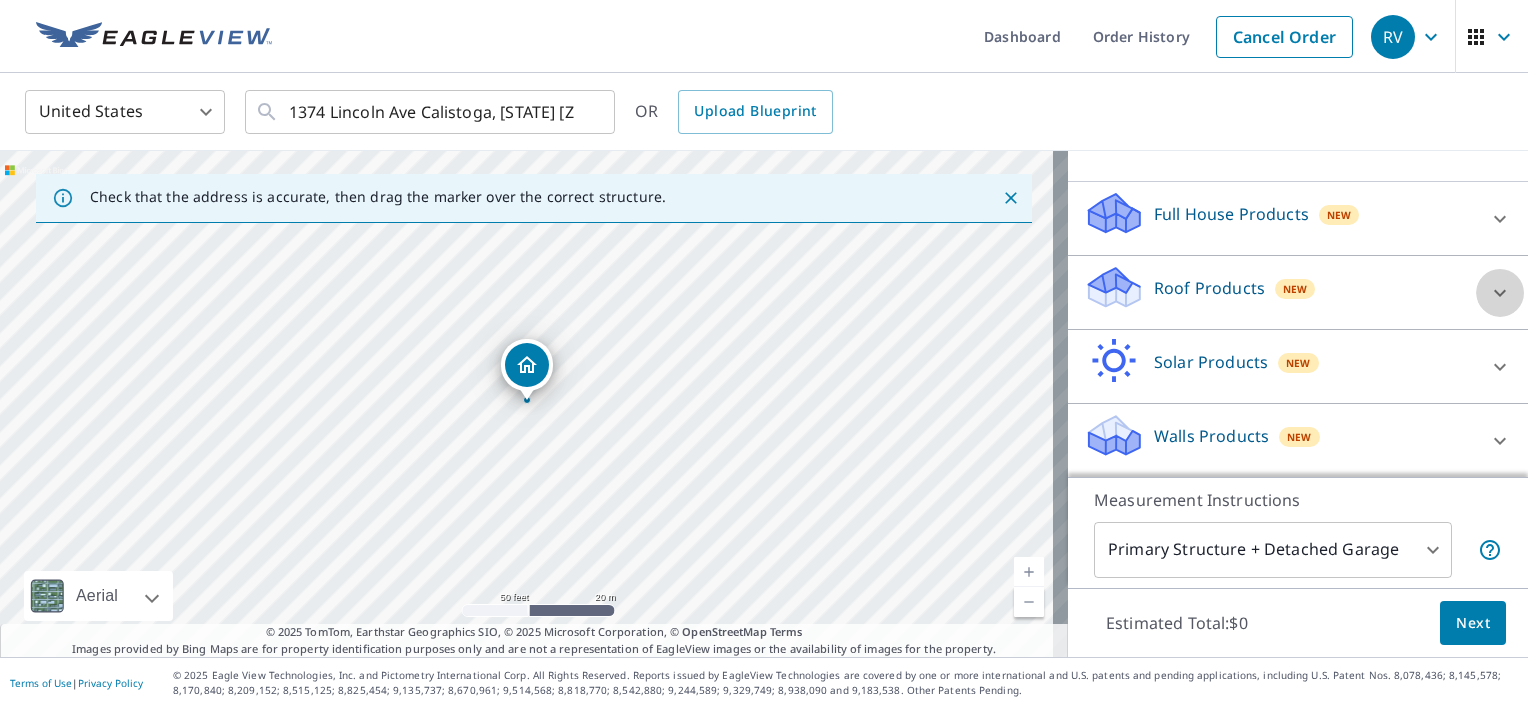 click 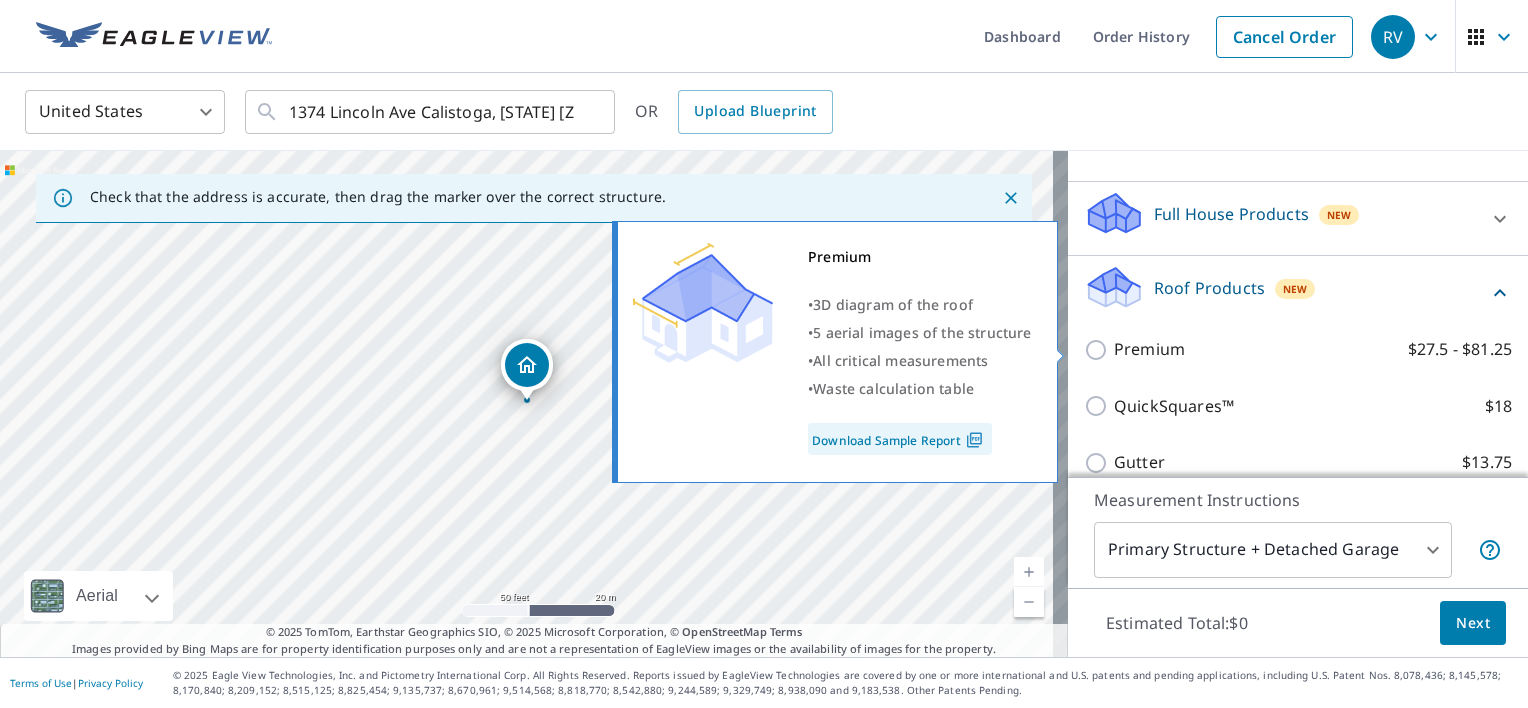 click on "Premium $27.5 - $81.25" at bounding box center (1099, 350) 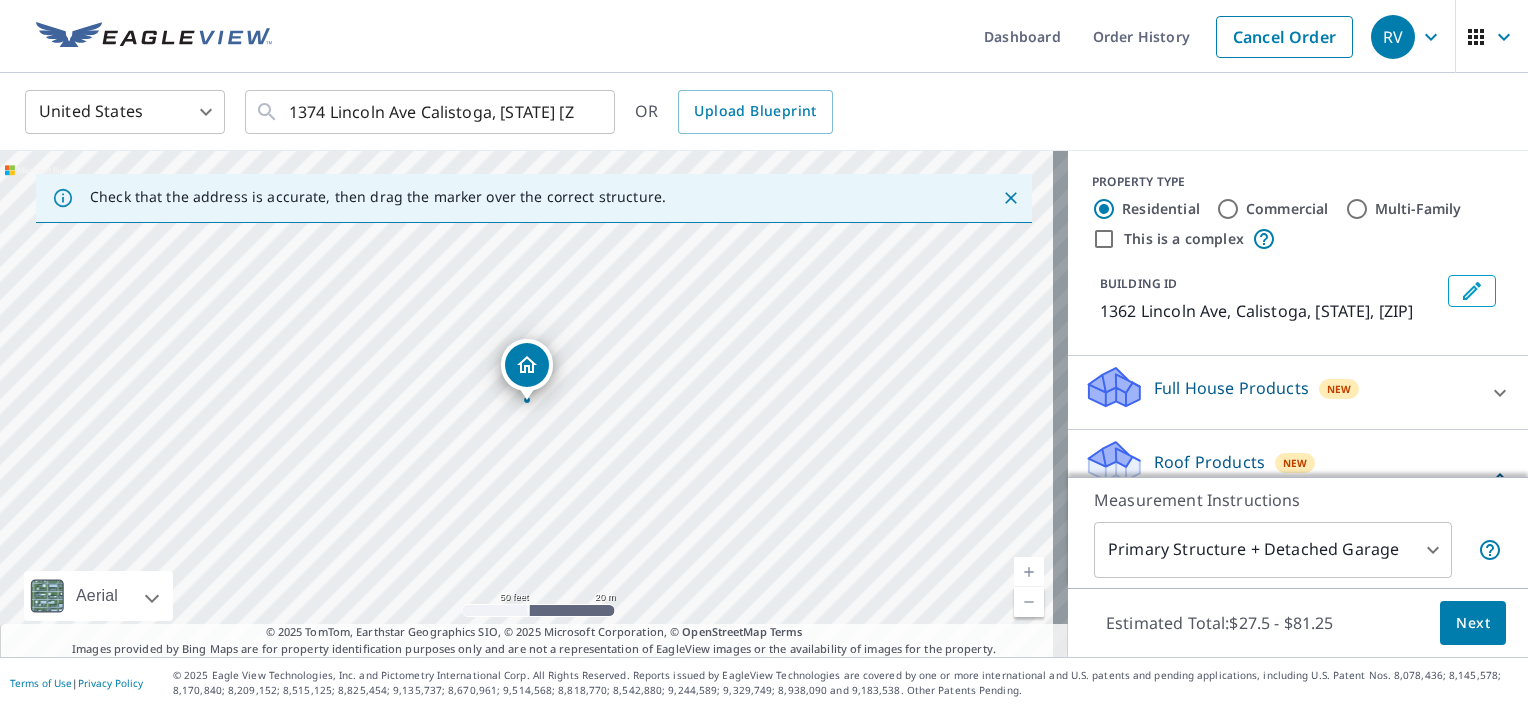 scroll, scrollTop: 0, scrollLeft: 0, axis: both 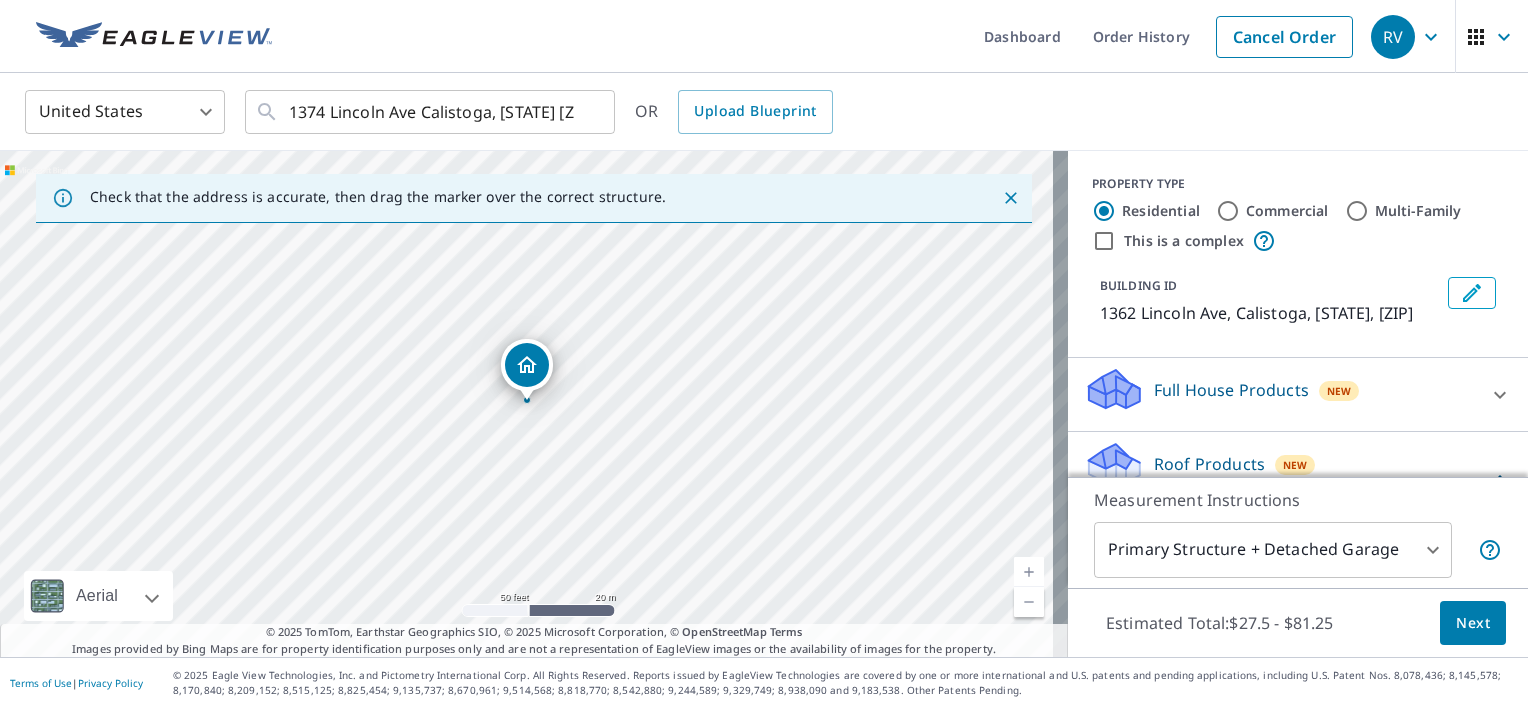 click on "Commercial" at bounding box center [1228, 211] 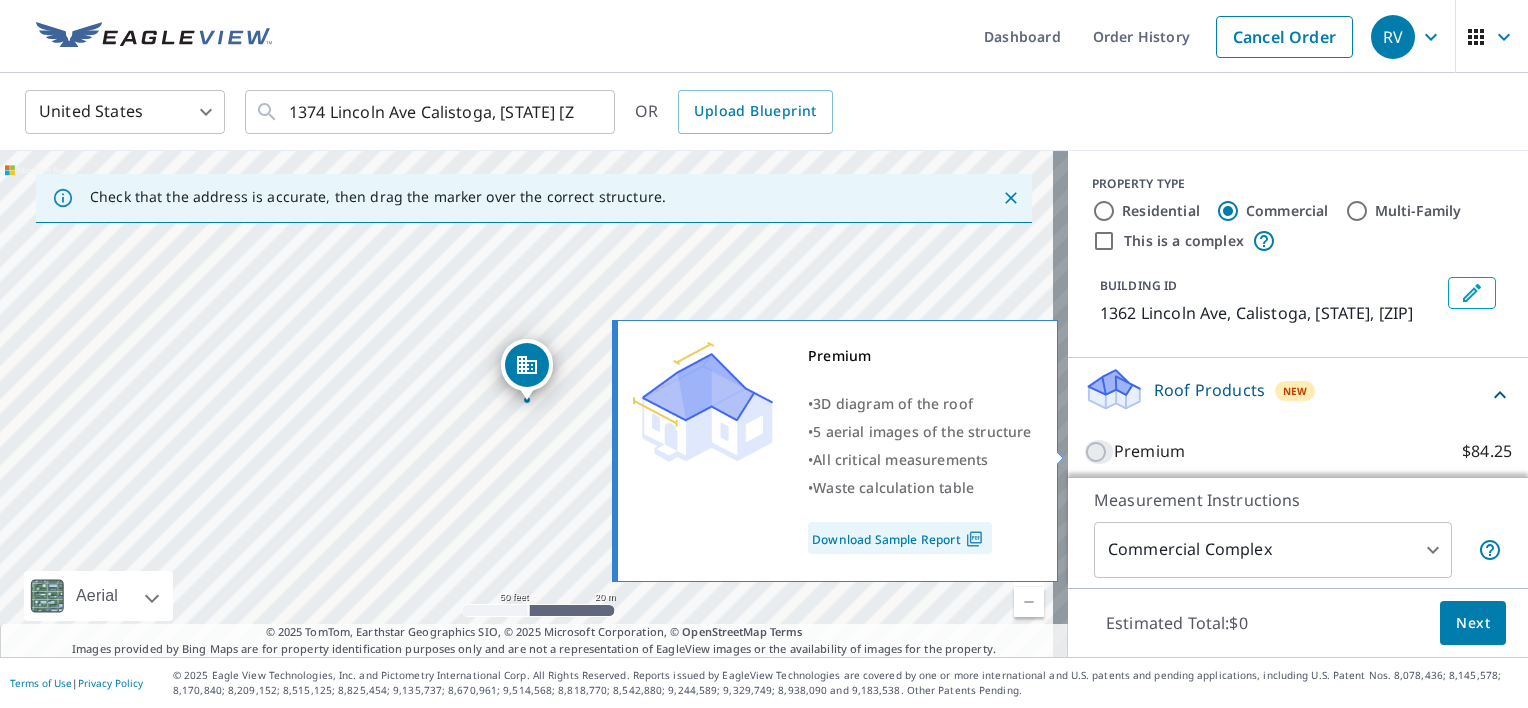 click on "Premium $84.25" at bounding box center [1099, 452] 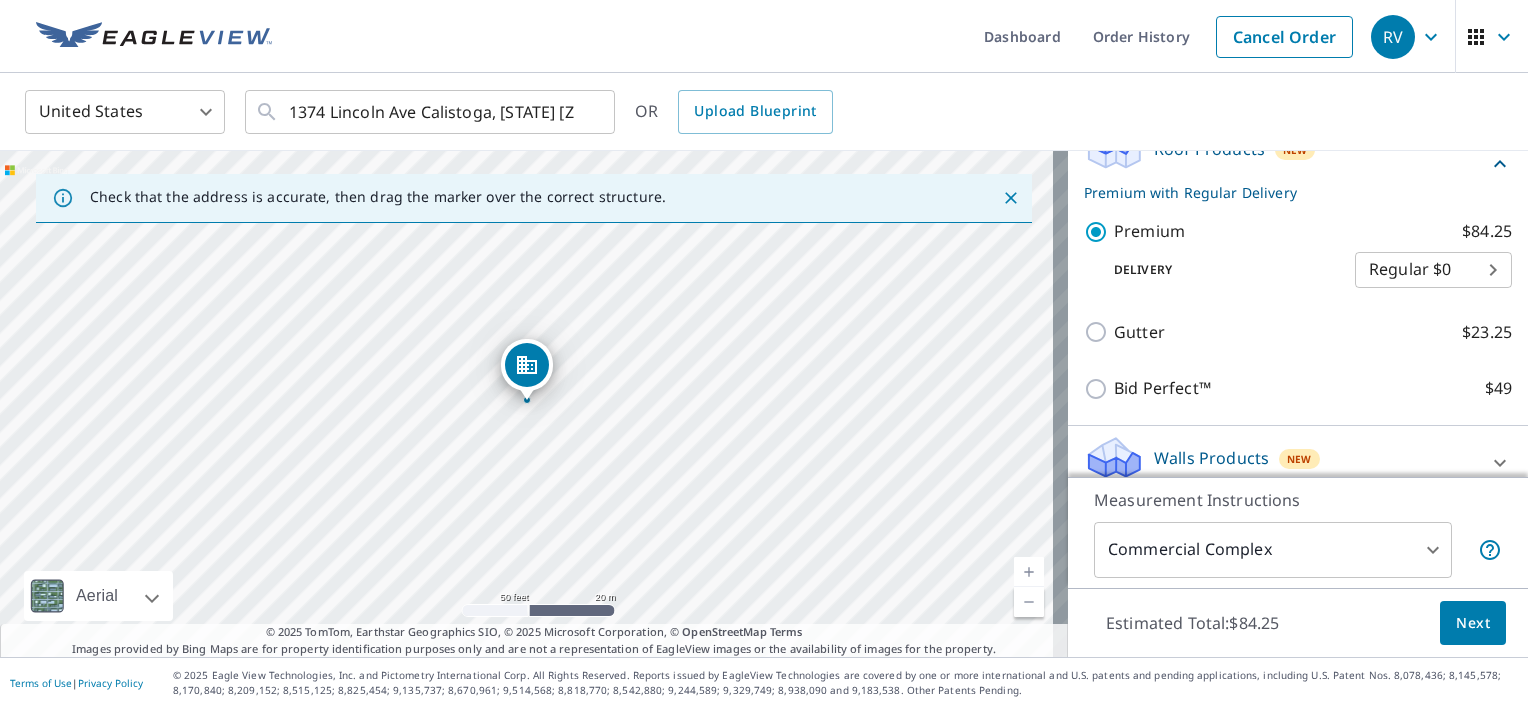 scroll, scrollTop: 262, scrollLeft: 0, axis: vertical 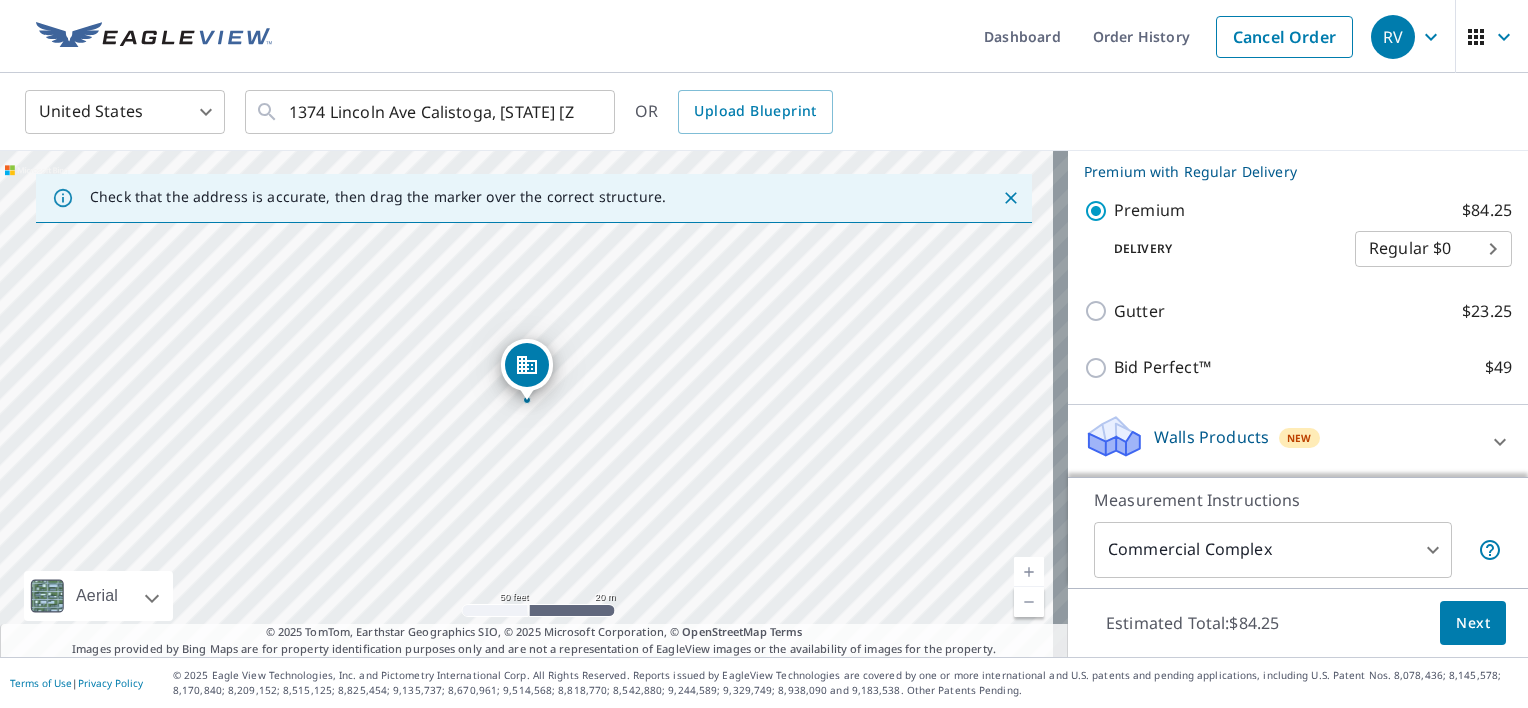 click on "Next" at bounding box center (1473, 623) 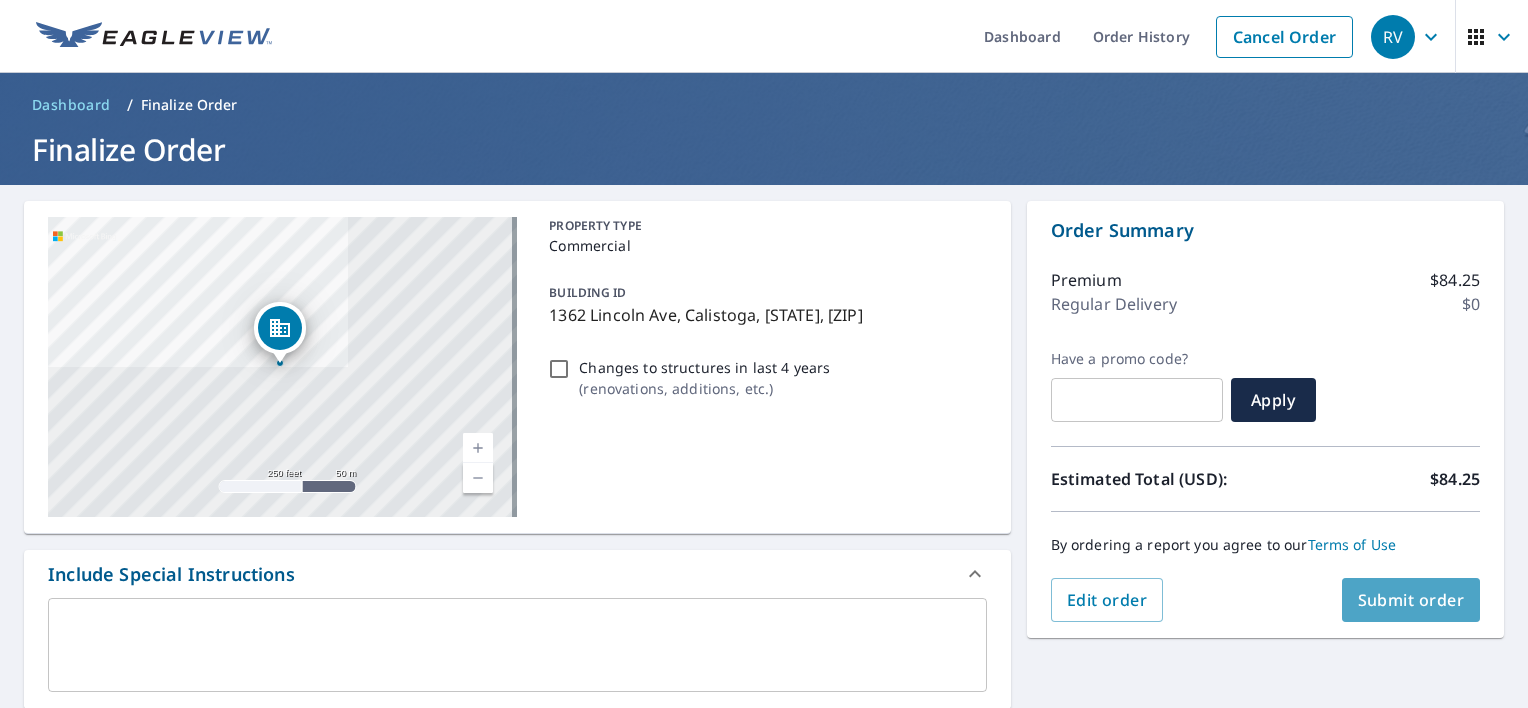 click on "Submit order" at bounding box center (1411, 600) 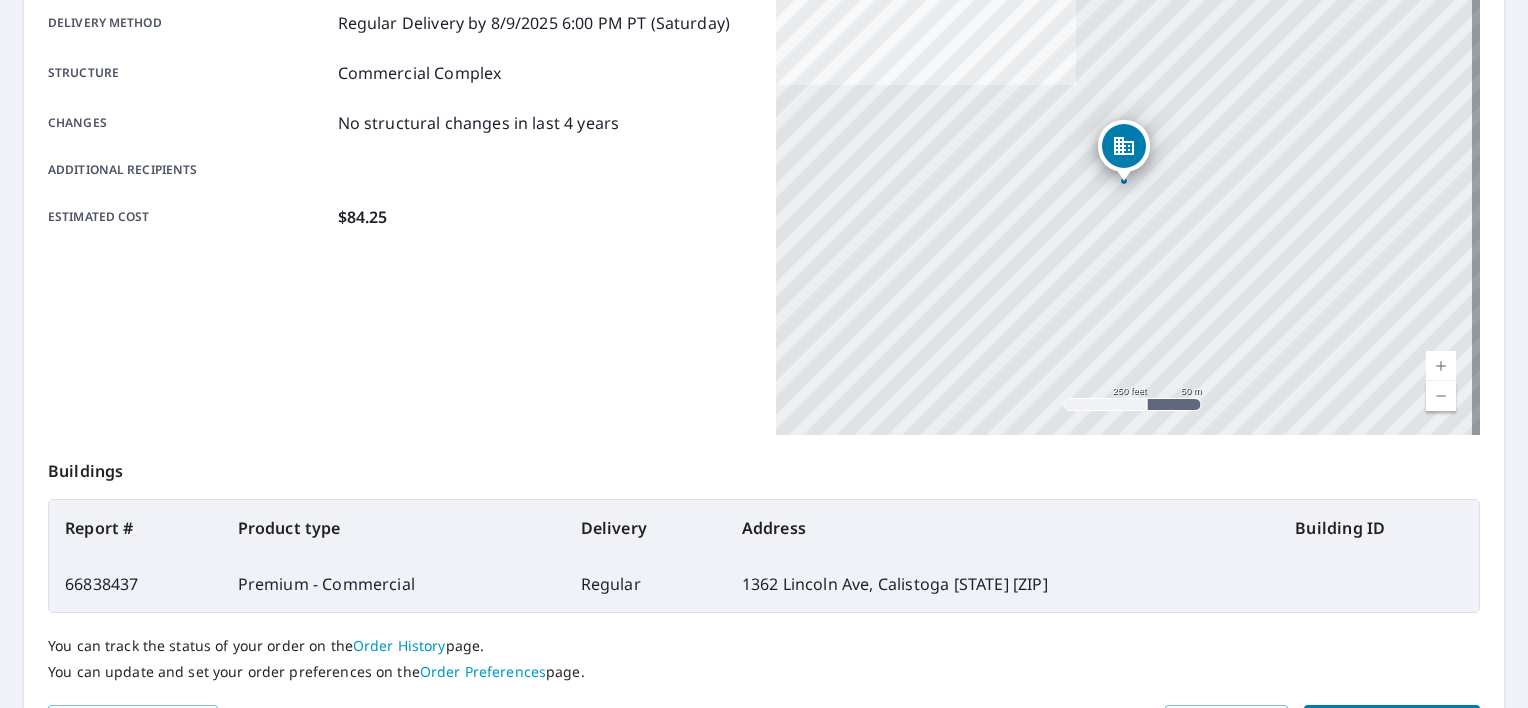 scroll, scrollTop: 351, scrollLeft: 0, axis: vertical 